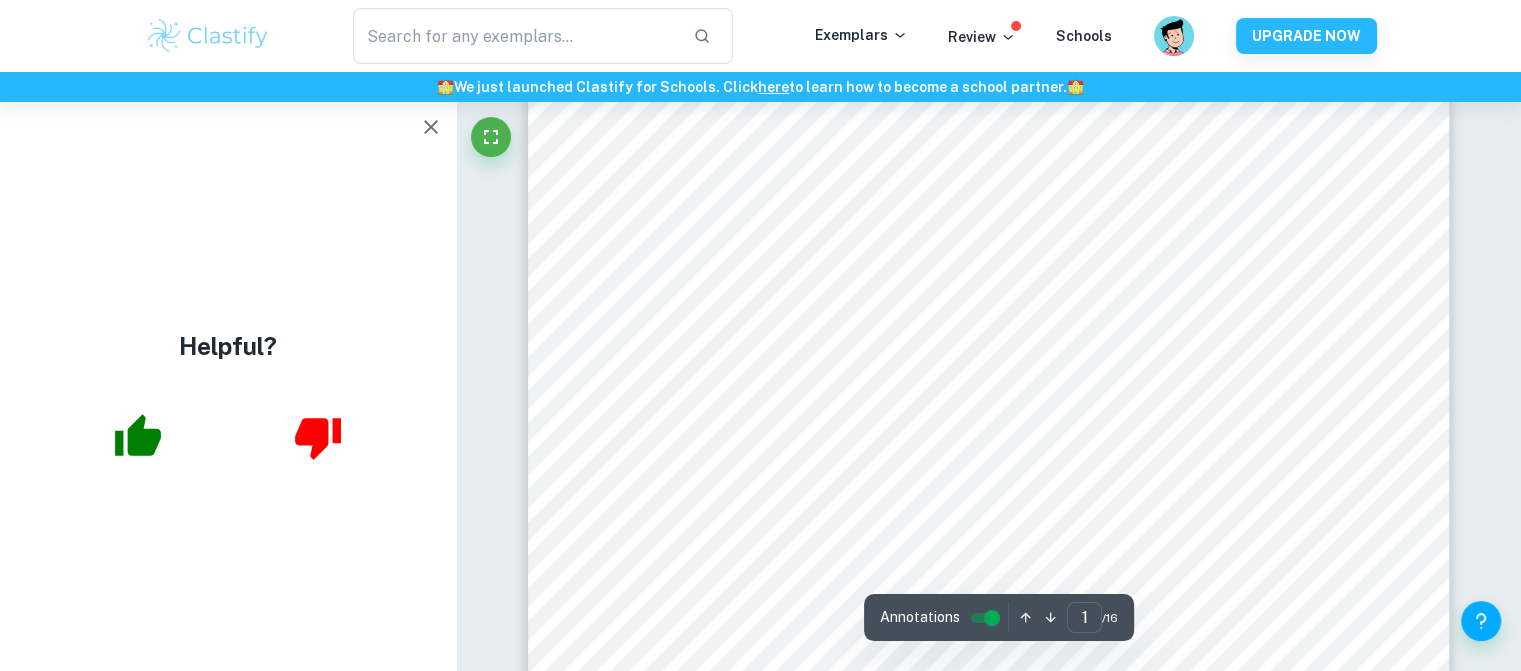 scroll, scrollTop: 389, scrollLeft: 0, axis: vertical 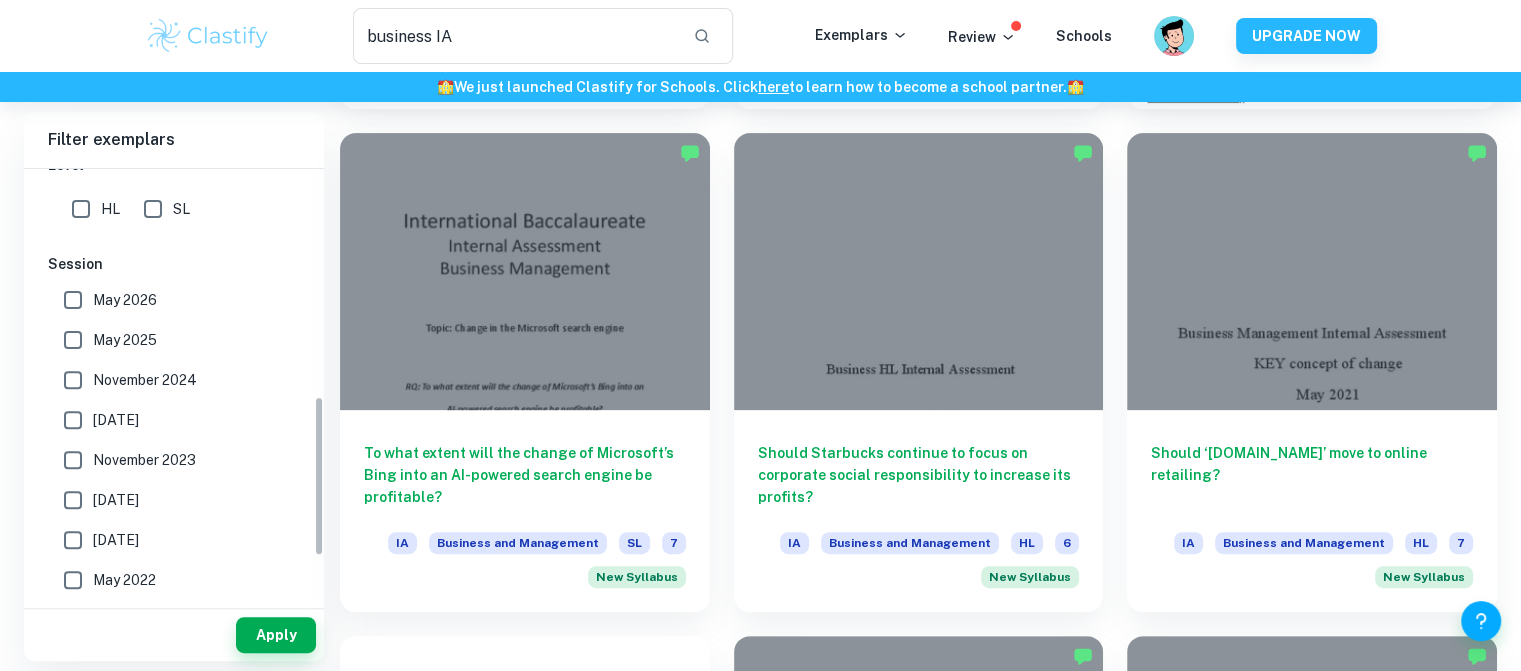 click on "May 2026" at bounding box center [73, 300] 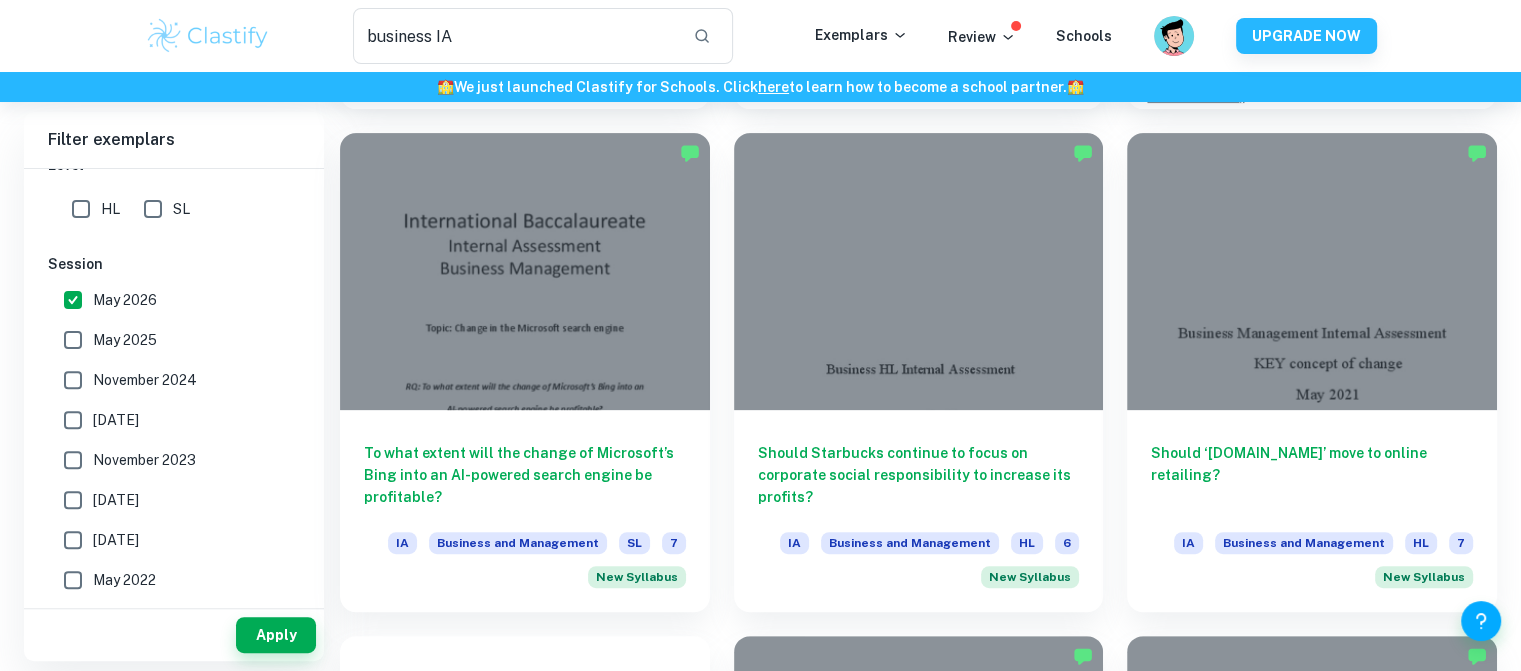 click on "May 2025" at bounding box center [73, 340] 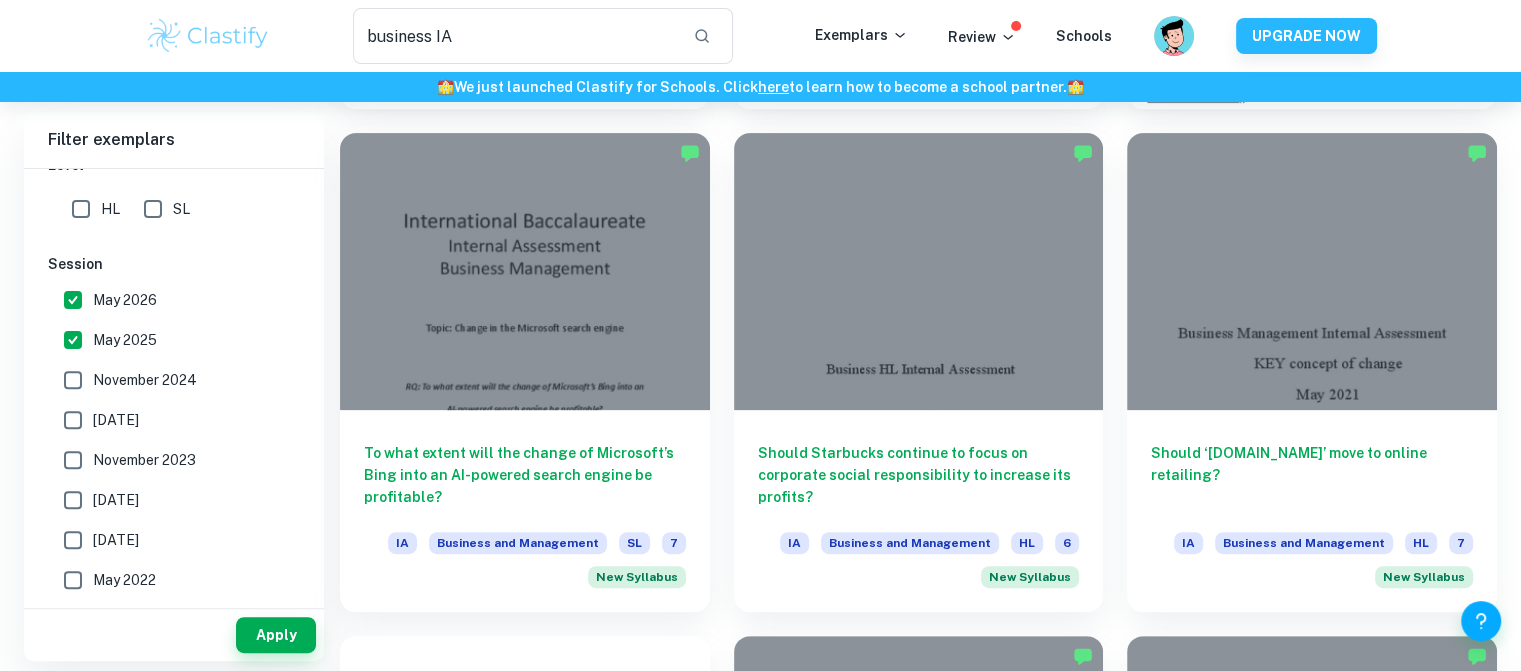 click on "November 2024" at bounding box center [73, 380] 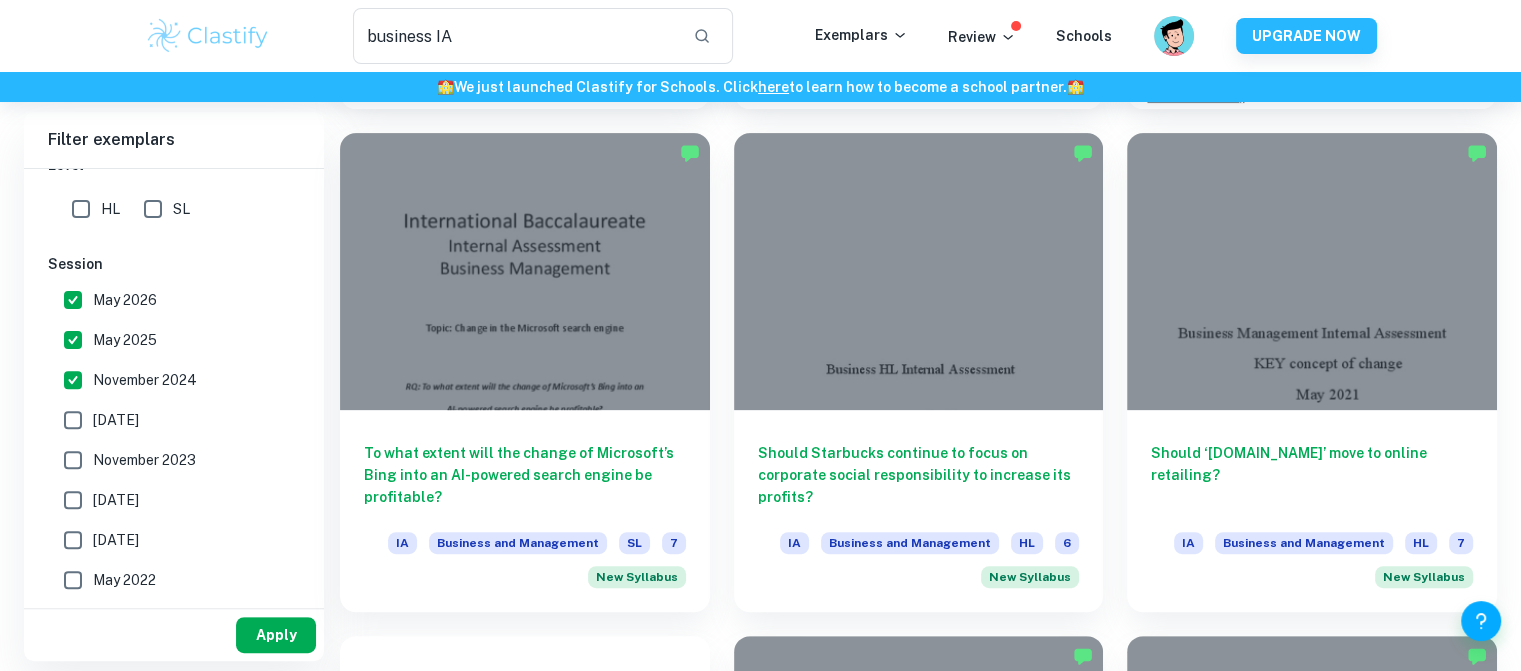 click on "Apply" at bounding box center (276, 635) 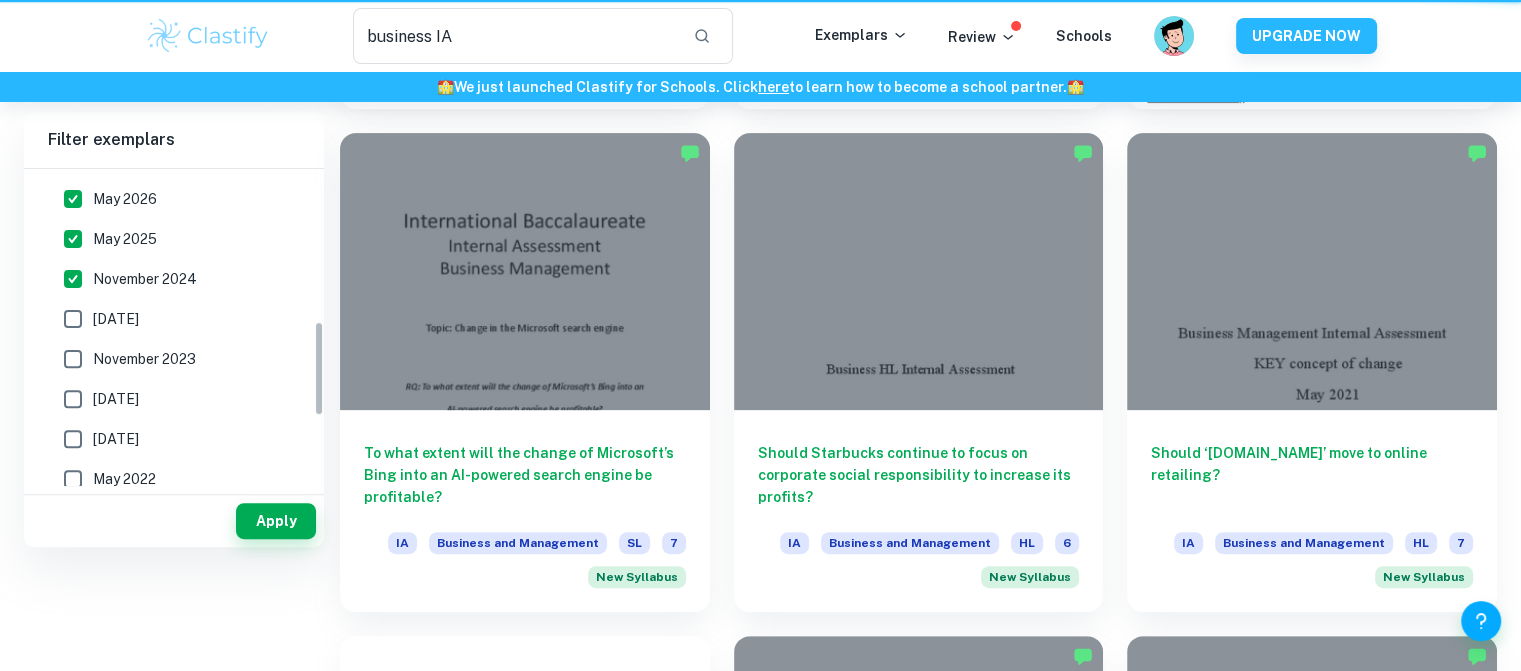 scroll, scrollTop: 0, scrollLeft: 0, axis: both 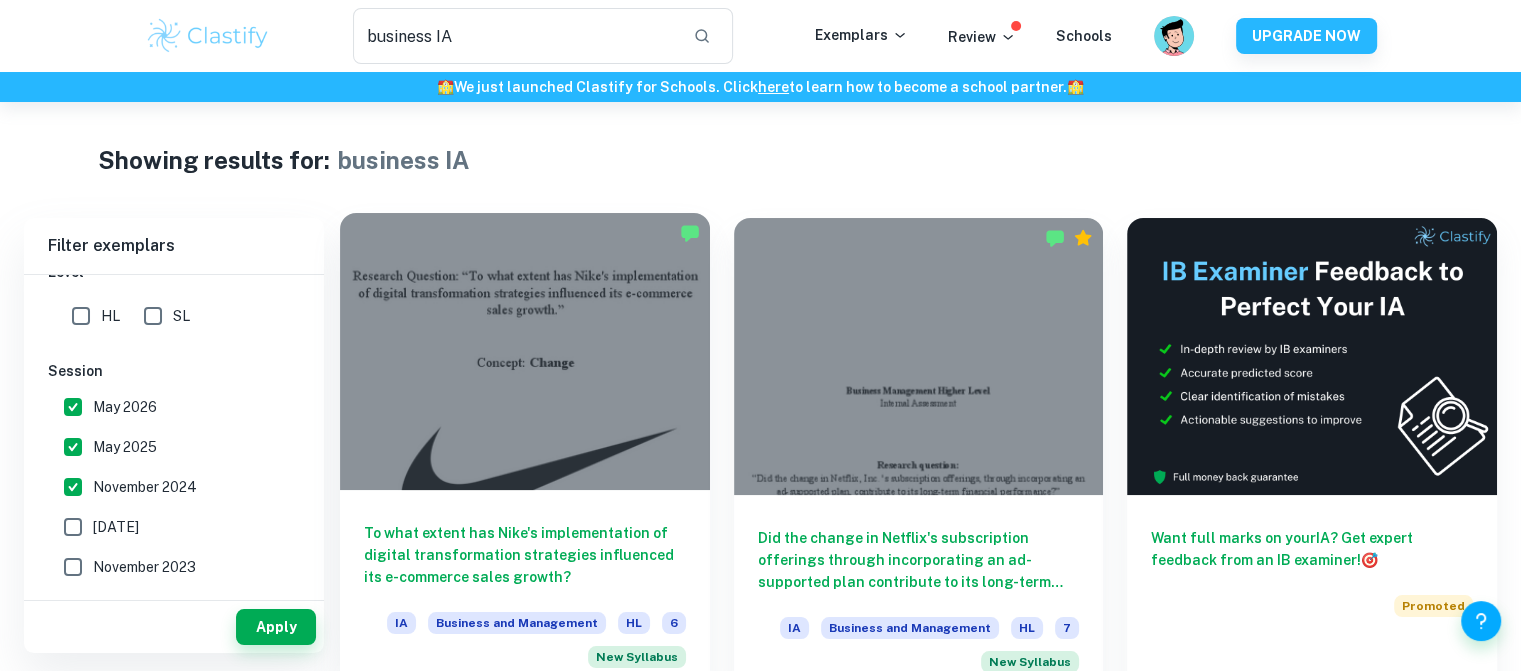 click at bounding box center (525, 351) 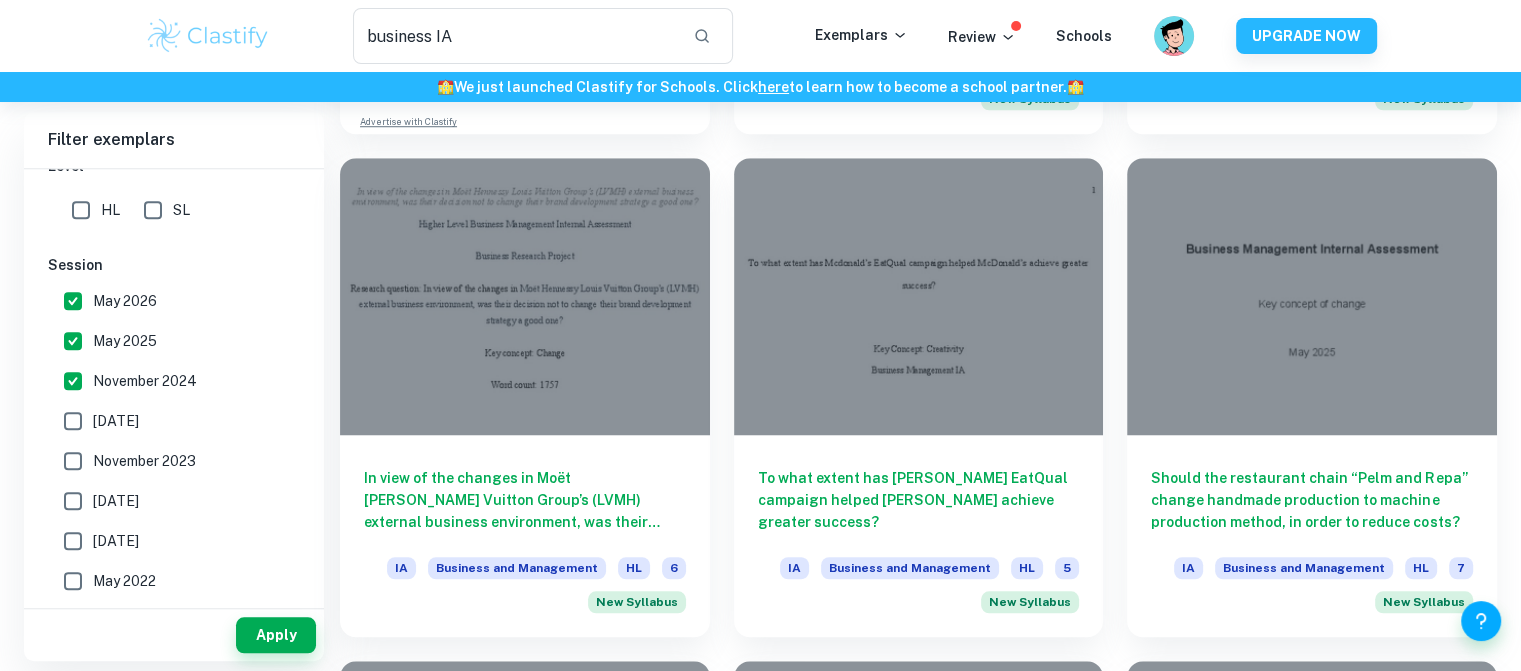 scroll, scrollTop: 1578, scrollLeft: 0, axis: vertical 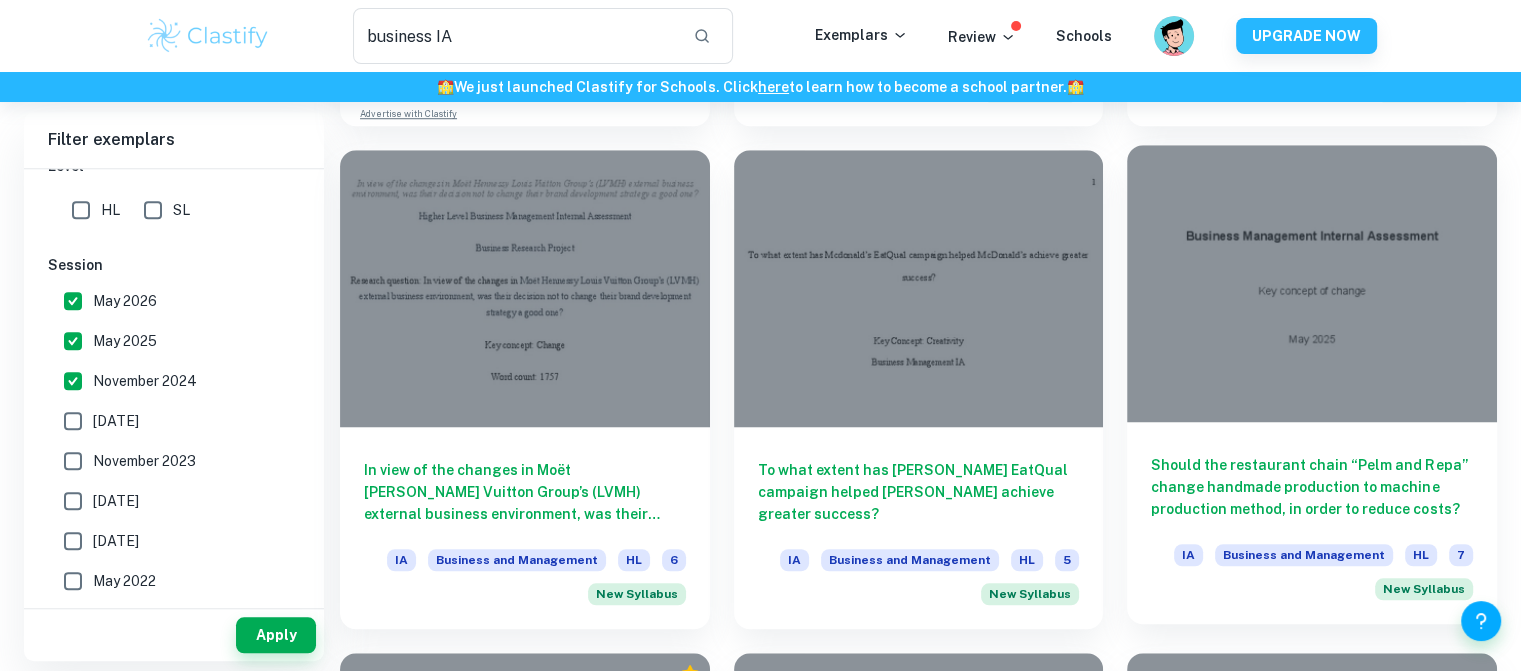 click at bounding box center [1312, 283] 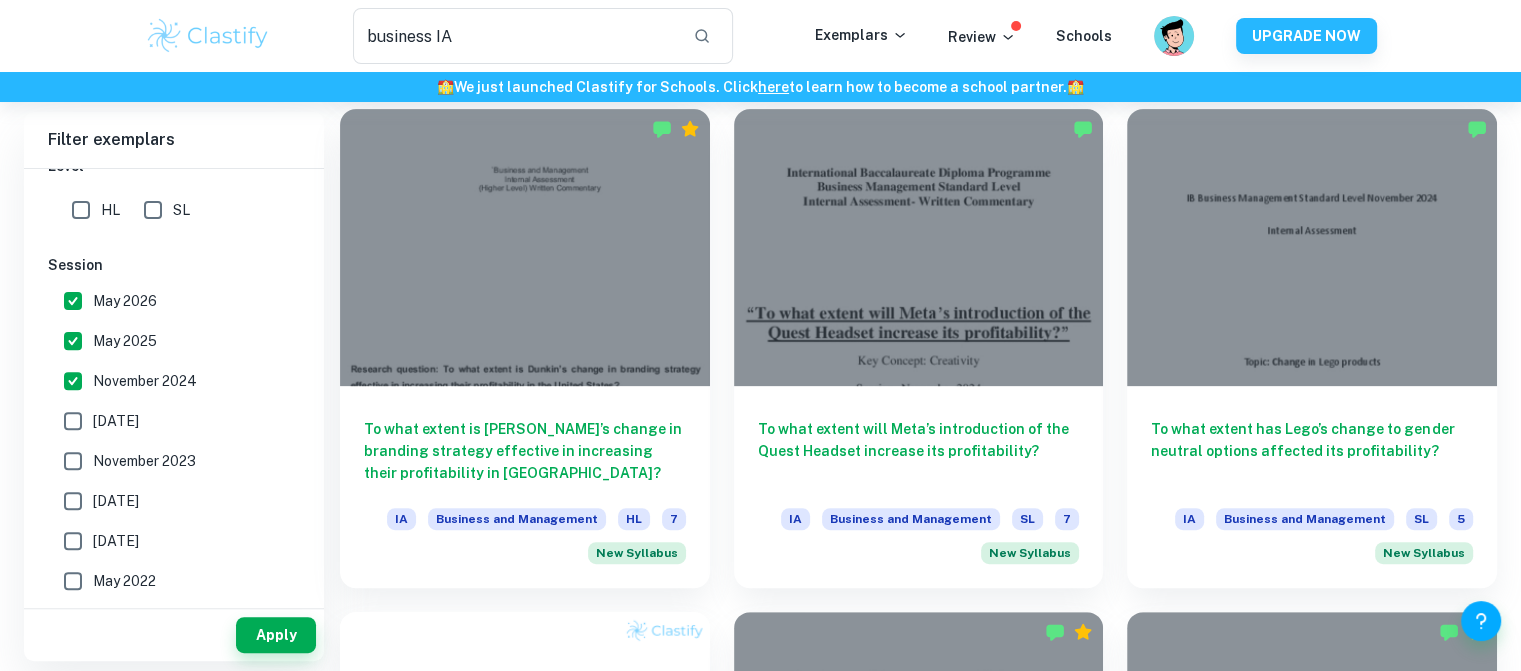 scroll, scrollTop: 614, scrollLeft: 0, axis: vertical 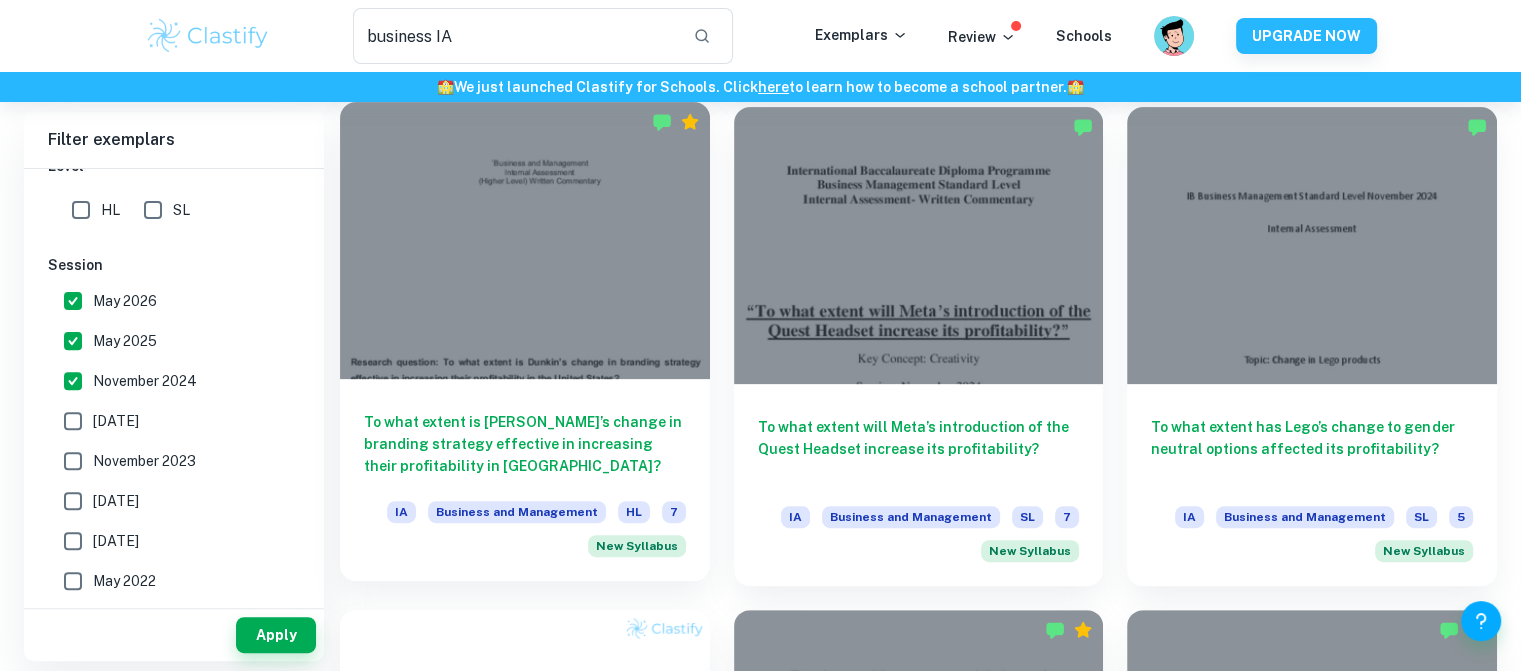 click at bounding box center [525, 240] 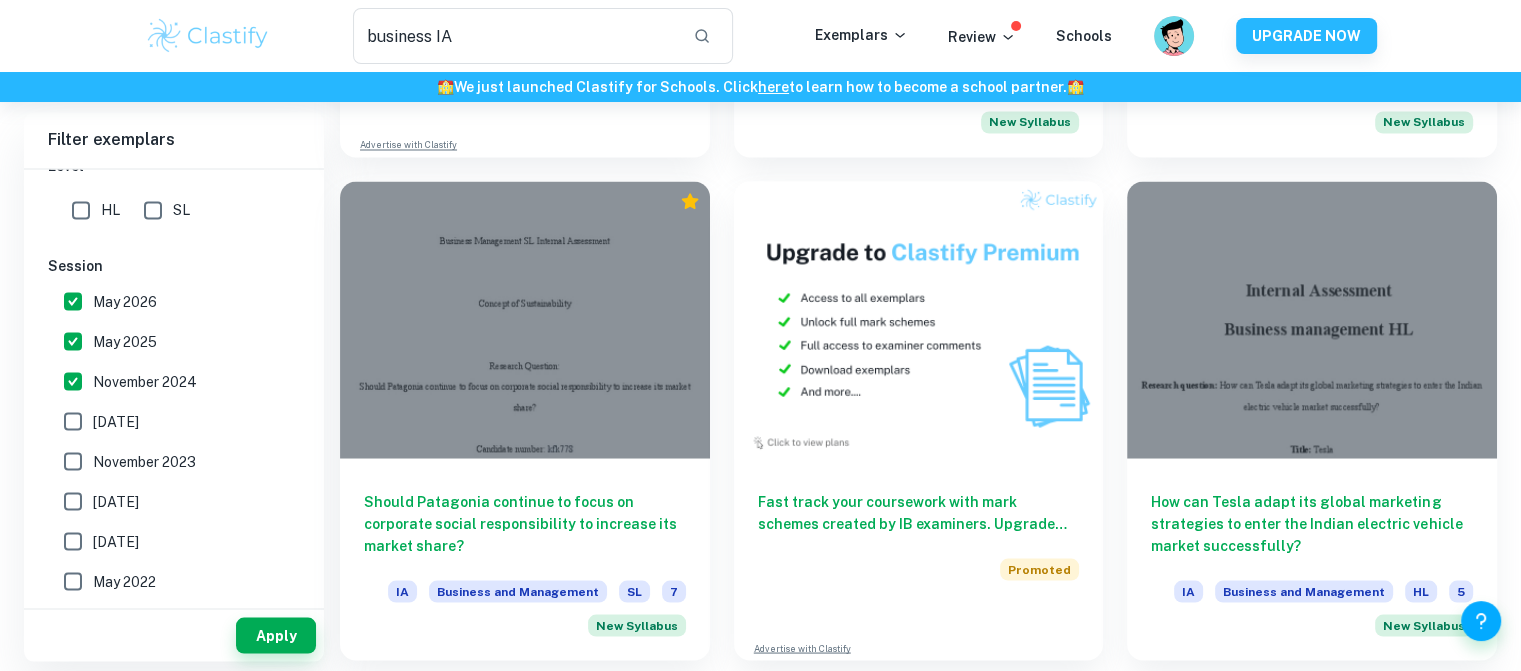 scroll, scrollTop: 3628, scrollLeft: 0, axis: vertical 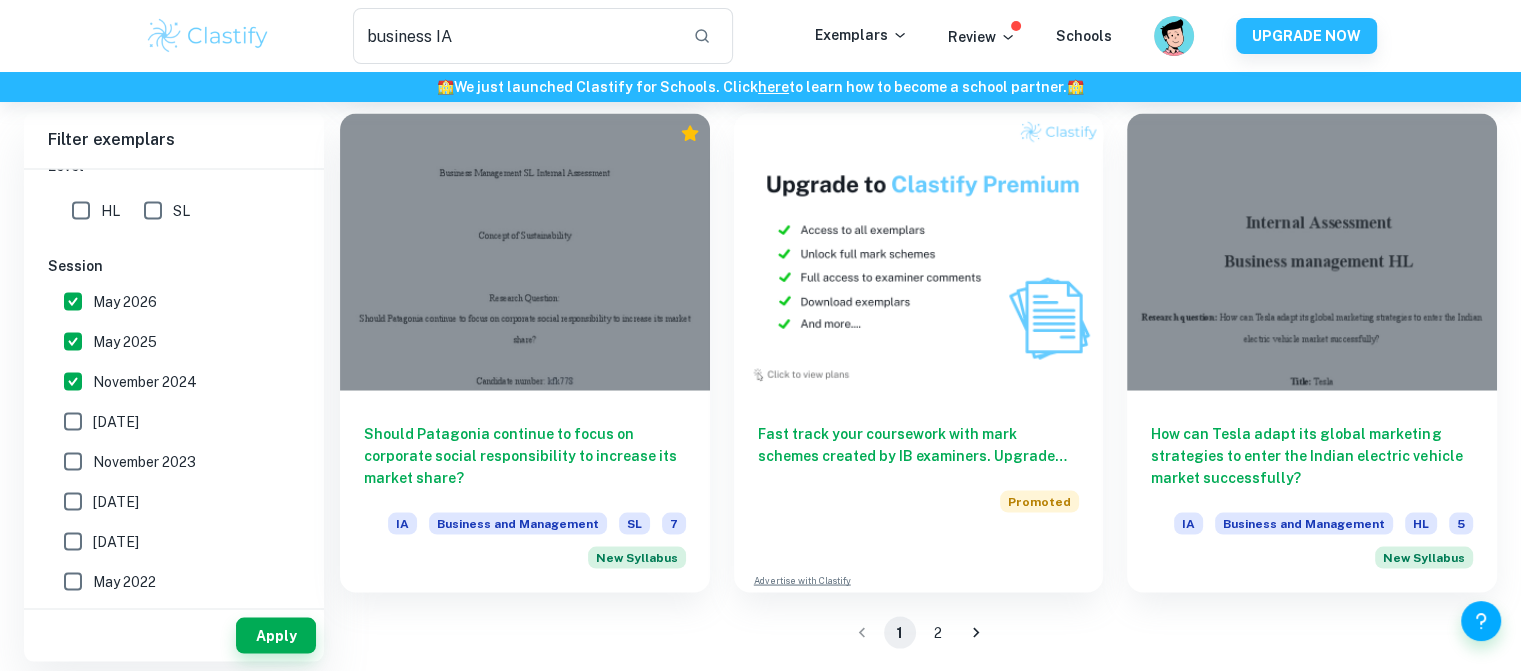 click at bounding box center [976, 632] 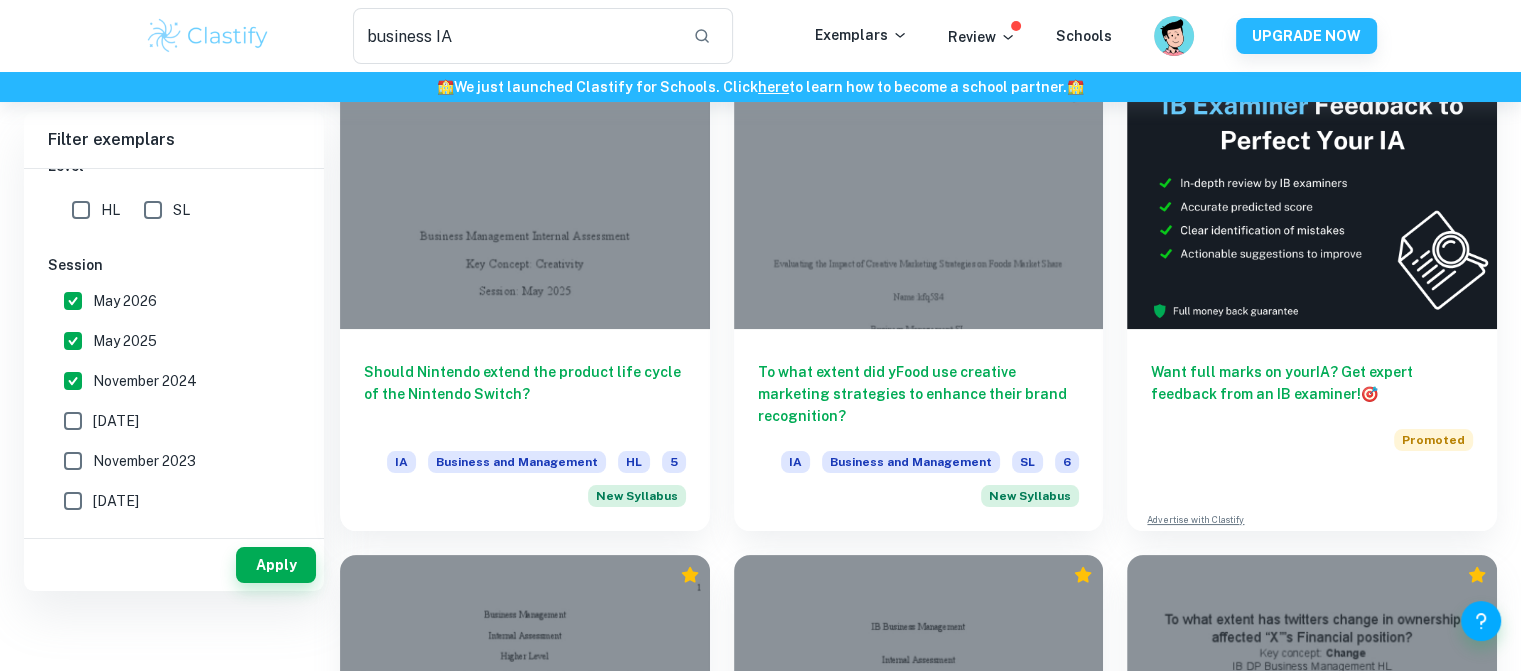 scroll, scrollTop: 0, scrollLeft: 0, axis: both 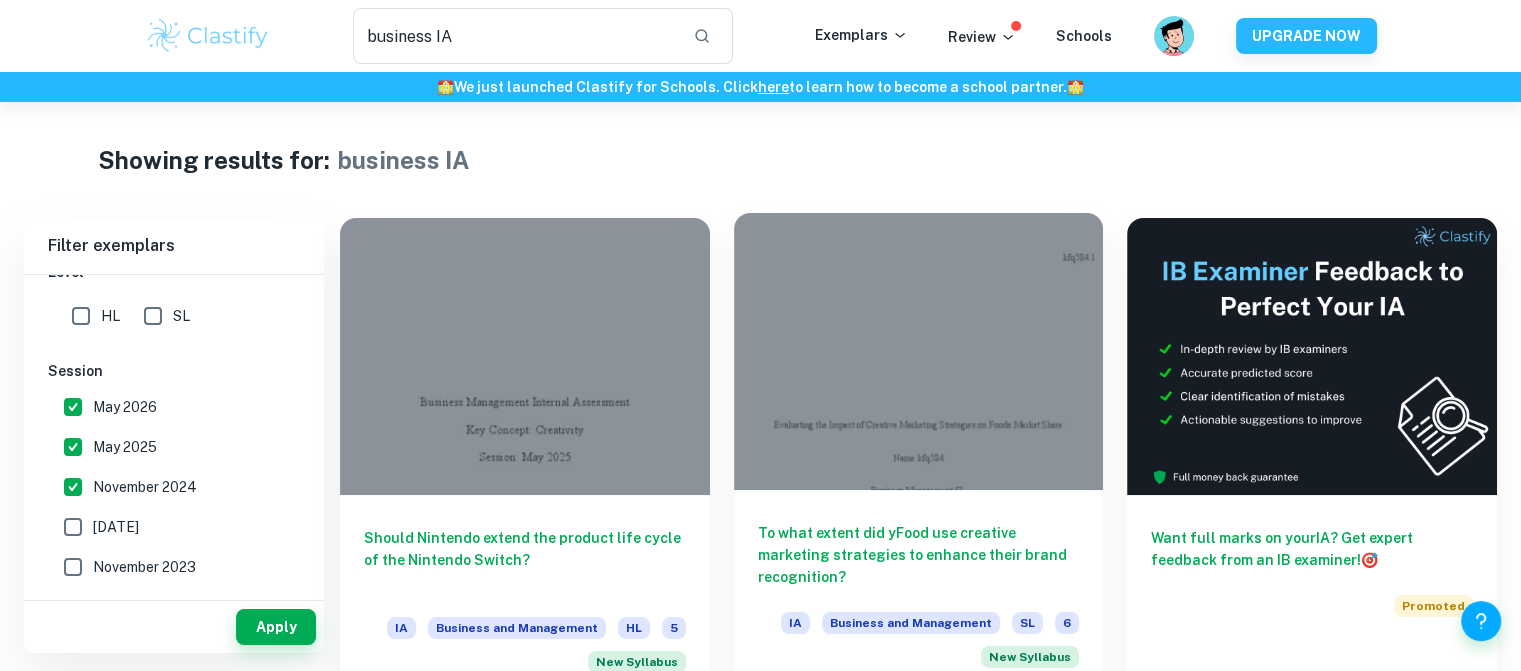 click on "To what extent did yFood use creative marketing strategies to enhance their brand recognition?" at bounding box center (919, 555) 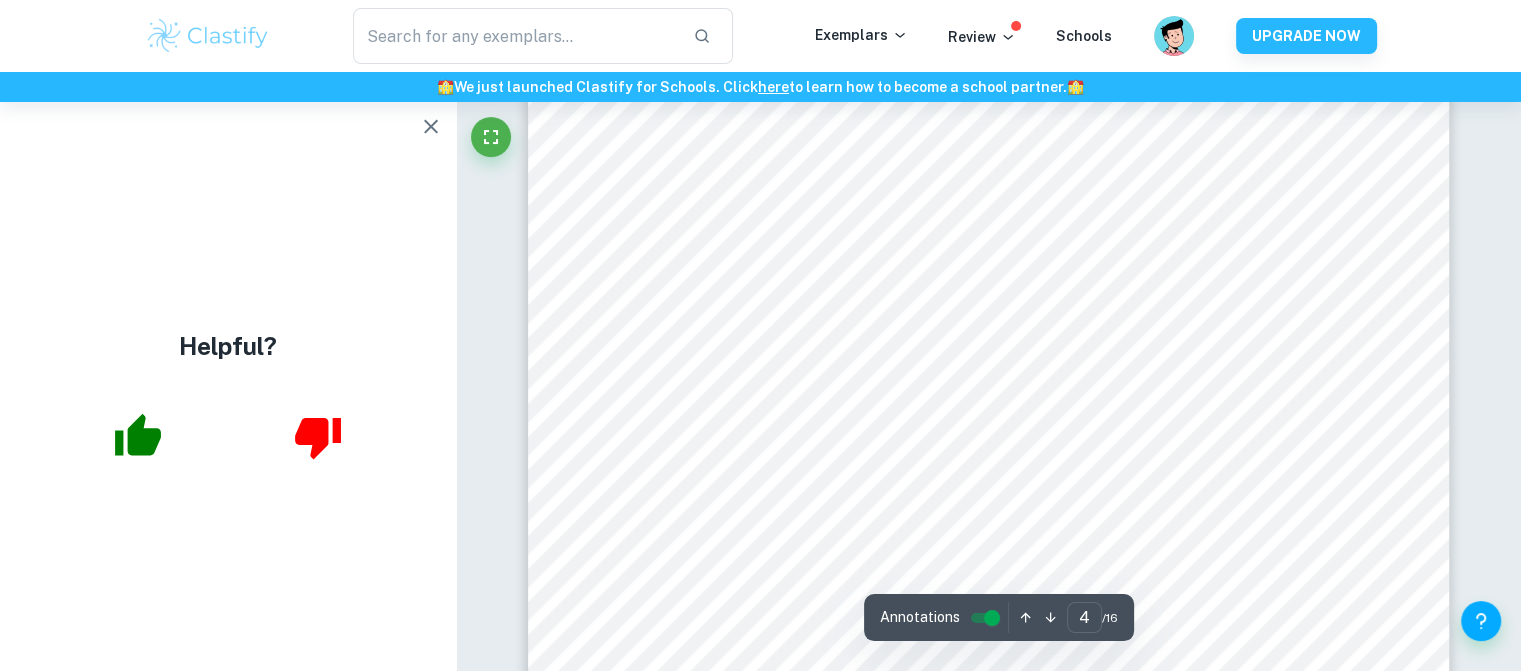 scroll, scrollTop: 4446, scrollLeft: 0, axis: vertical 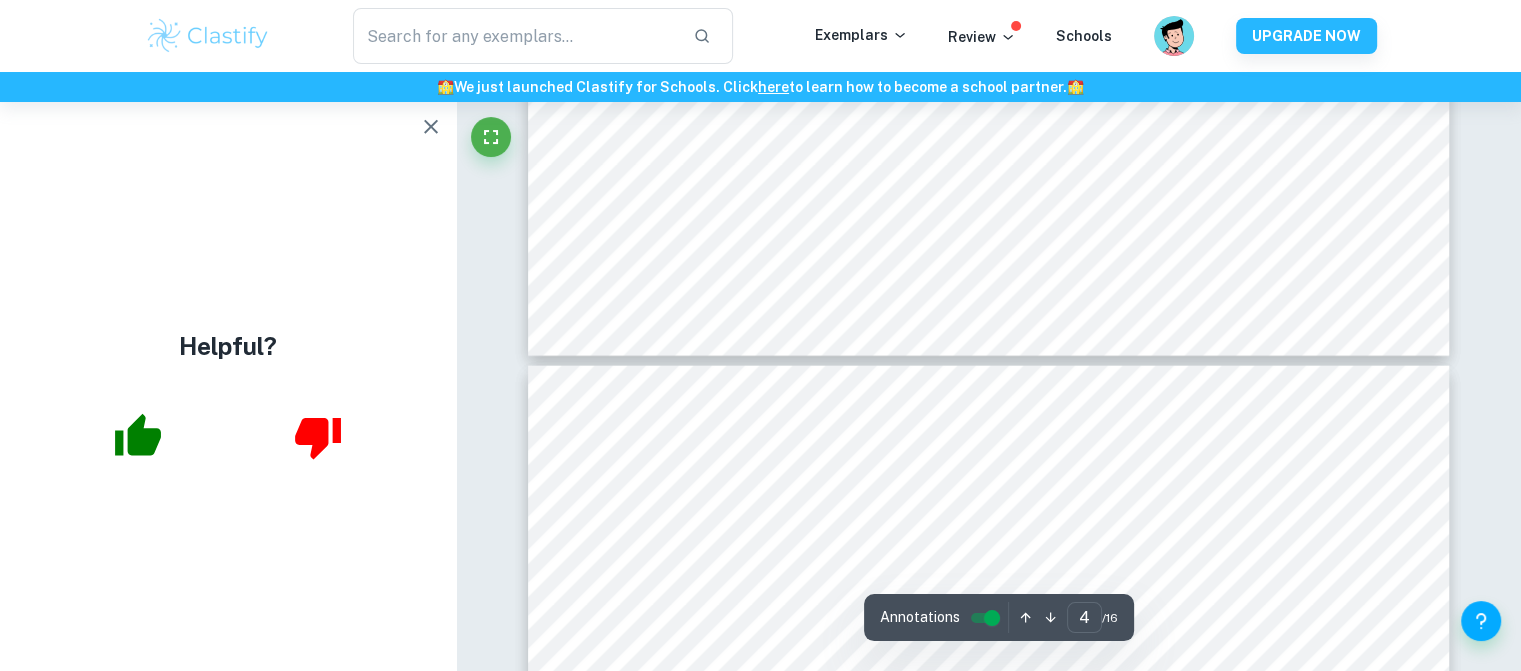 type on "5" 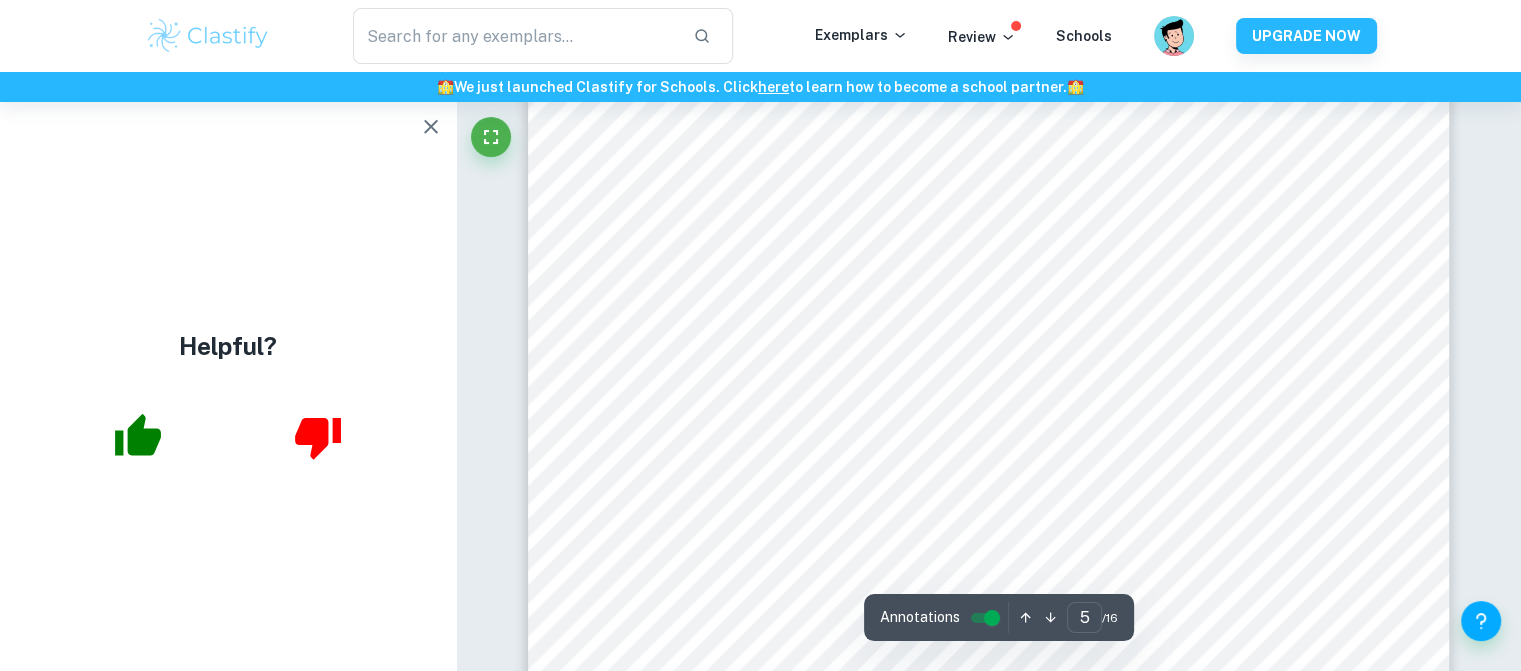 scroll, scrollTop: 5167, scrollLeft: 0, axis: vertical 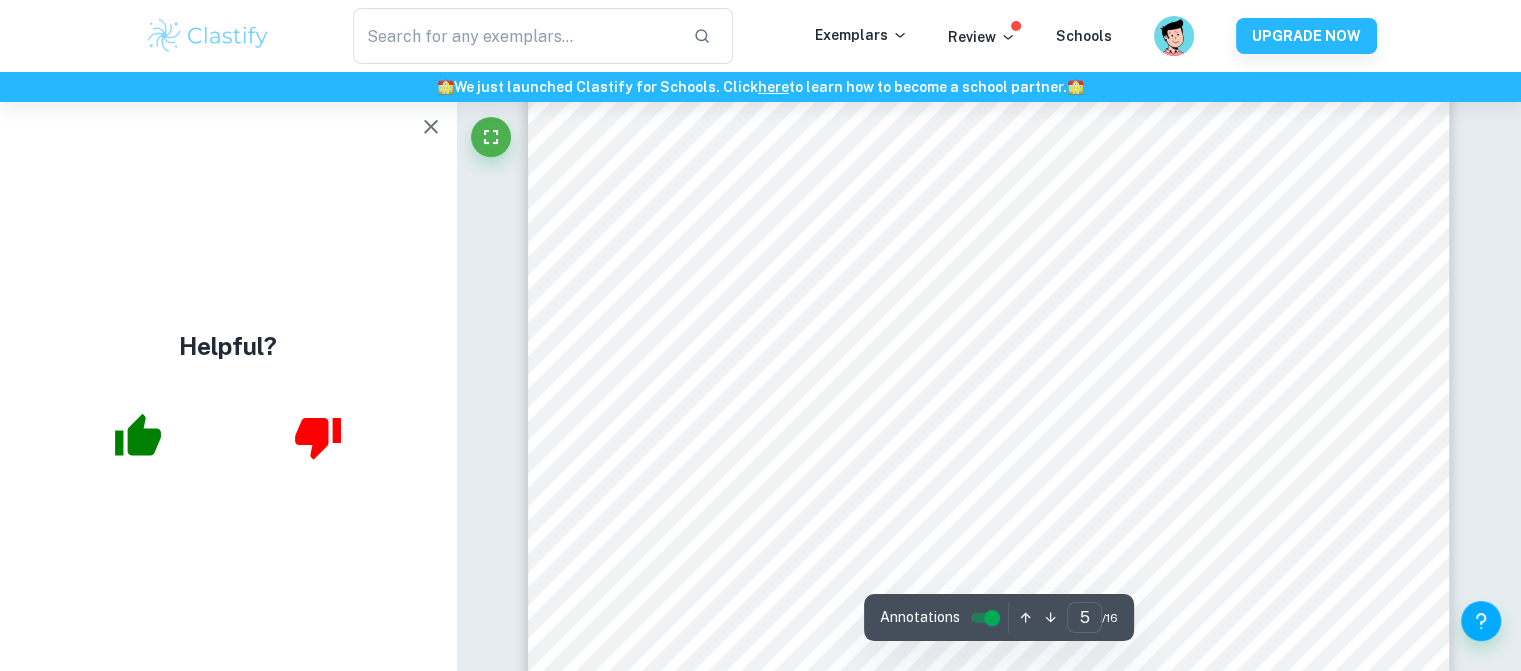 click at bounding box center (456, -5065) 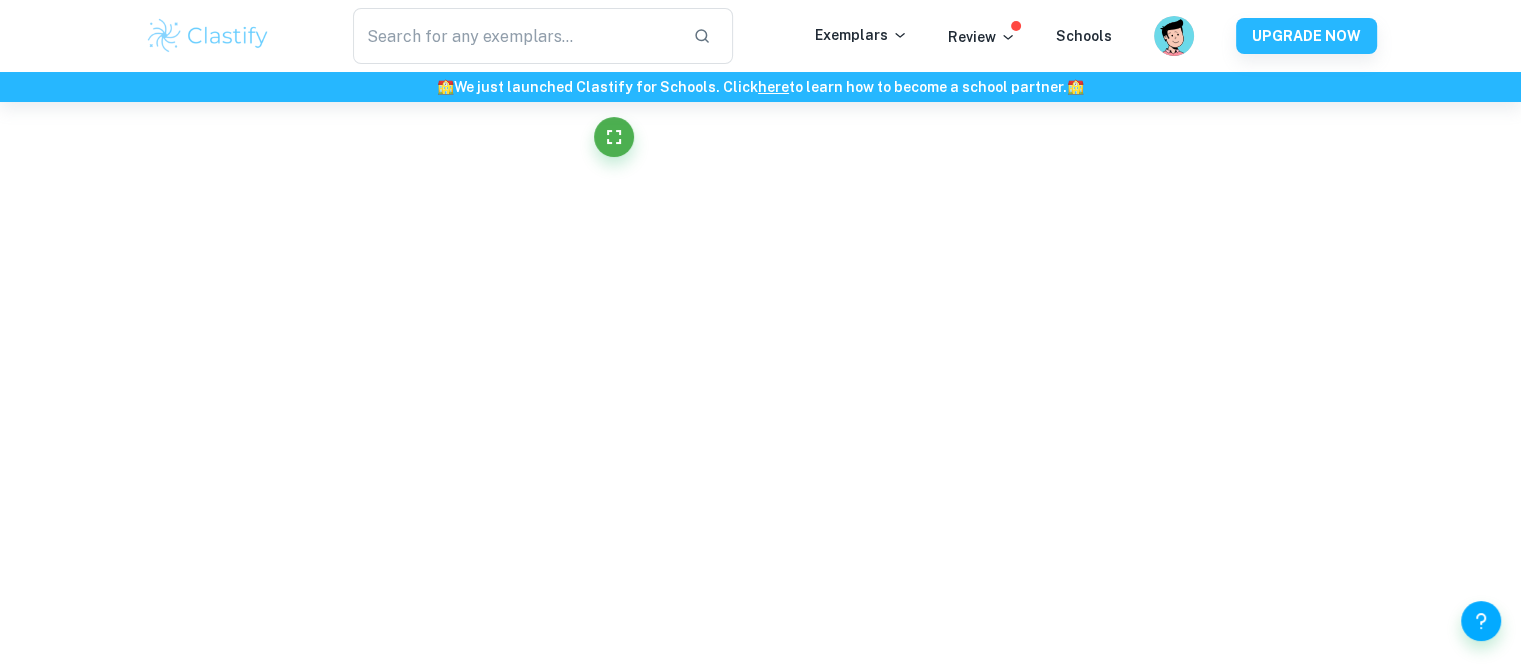 click on "We value your privacy We use cookies to enhance your browsing experience, serve personalised ads or content, and analyse our traffic. By clicking "Accept All", you consent to our use of cookies.   Cookie Policy Customise   Reject All   Accept All   Customise Consent Preferences   We use cookies to help you navigate efficiently and perform certain functions. You will find detailed information about all cookies under each consent category below. The cookies that are categorised as "Necessary" are stored on your browser as they are essential for enabling the basic functionalities of the site. ...  Show more For more information on how Google's third-party cookies operate and handle your data, see:   Google Privacy Policy Necessary Always Active Necessary cookies are required to enable the basic features of this site, such as providing secure log-in or adjusting your consent preferences. These cookies do not store any personally identifiable data. Functional Analytics Performance Advertisement Uncategorised" at bounding box center [760, -4832] 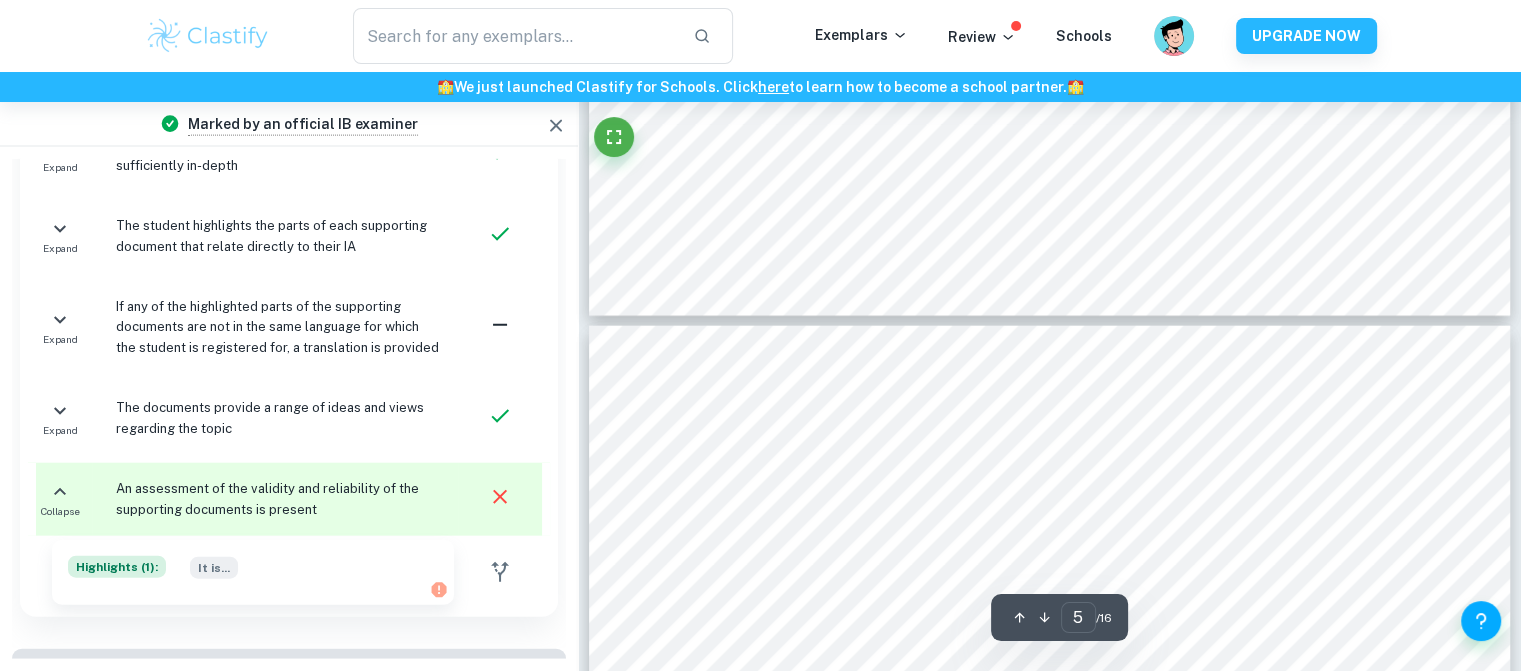 scroll, scrollTop: 4608, scrollLeft: 0, axis: vertical 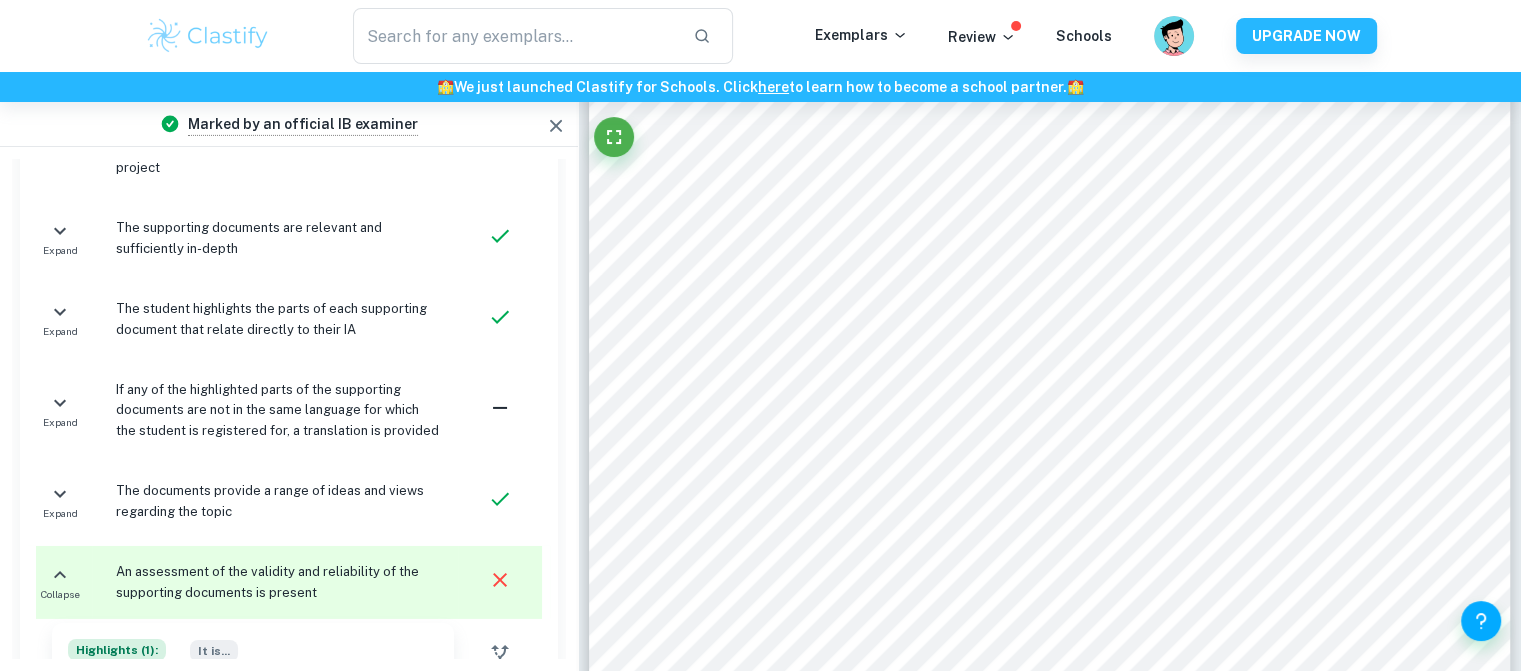 click at bounding box center (578, -6502) 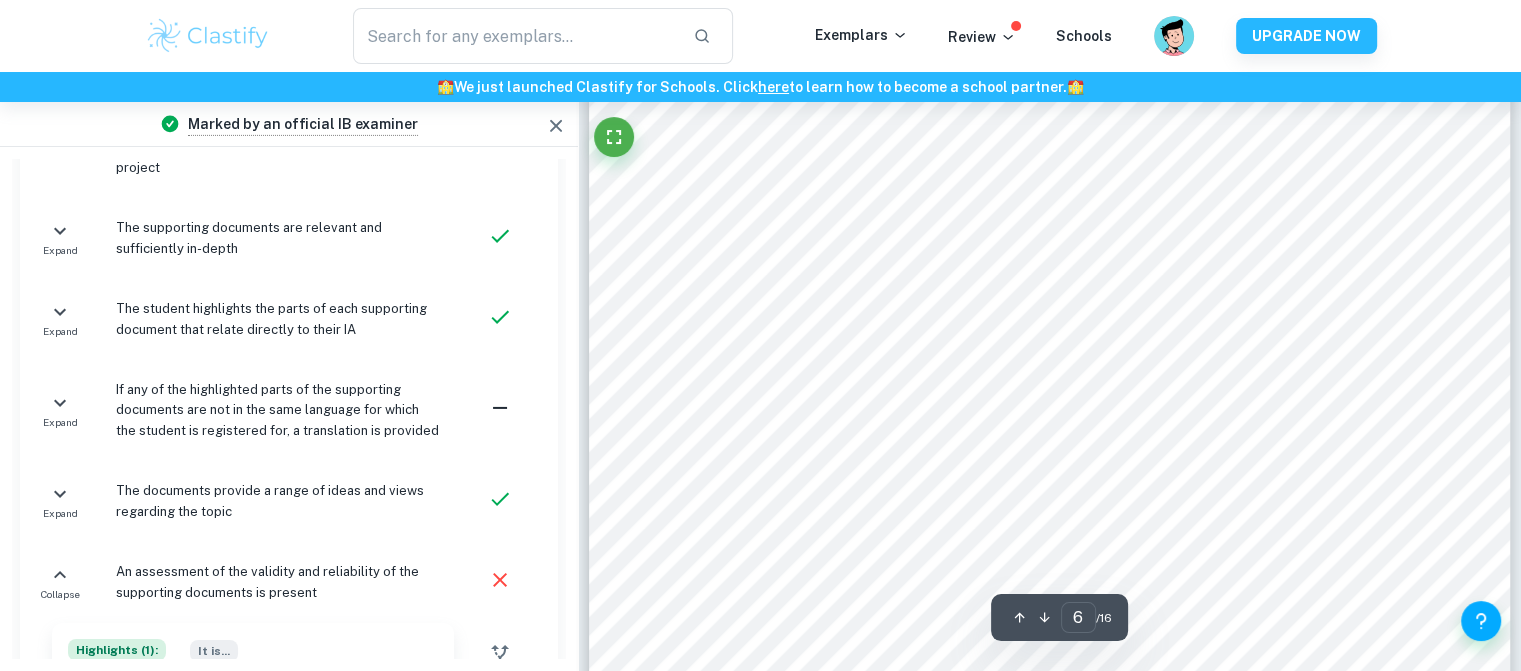 scroll, scrollTop: 5181, scrollLeft: 0, axis: vertical 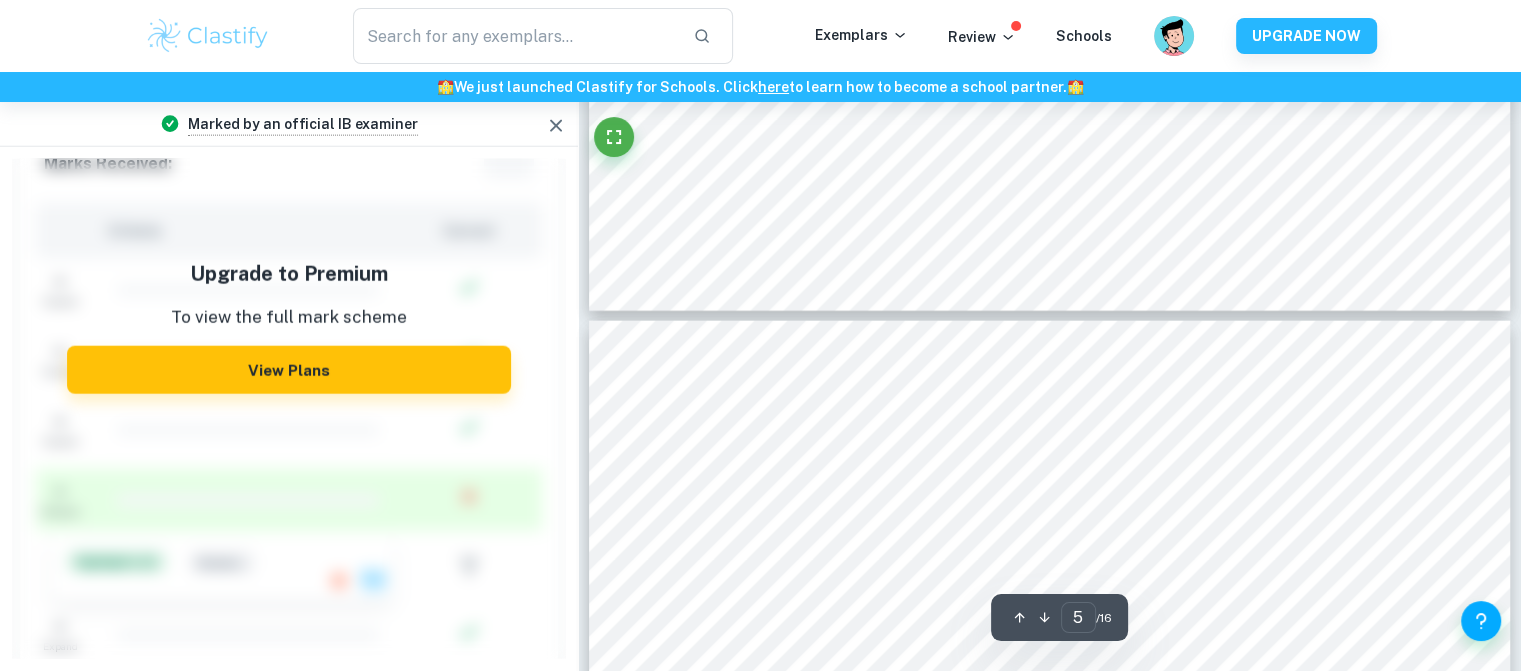 type on "4" 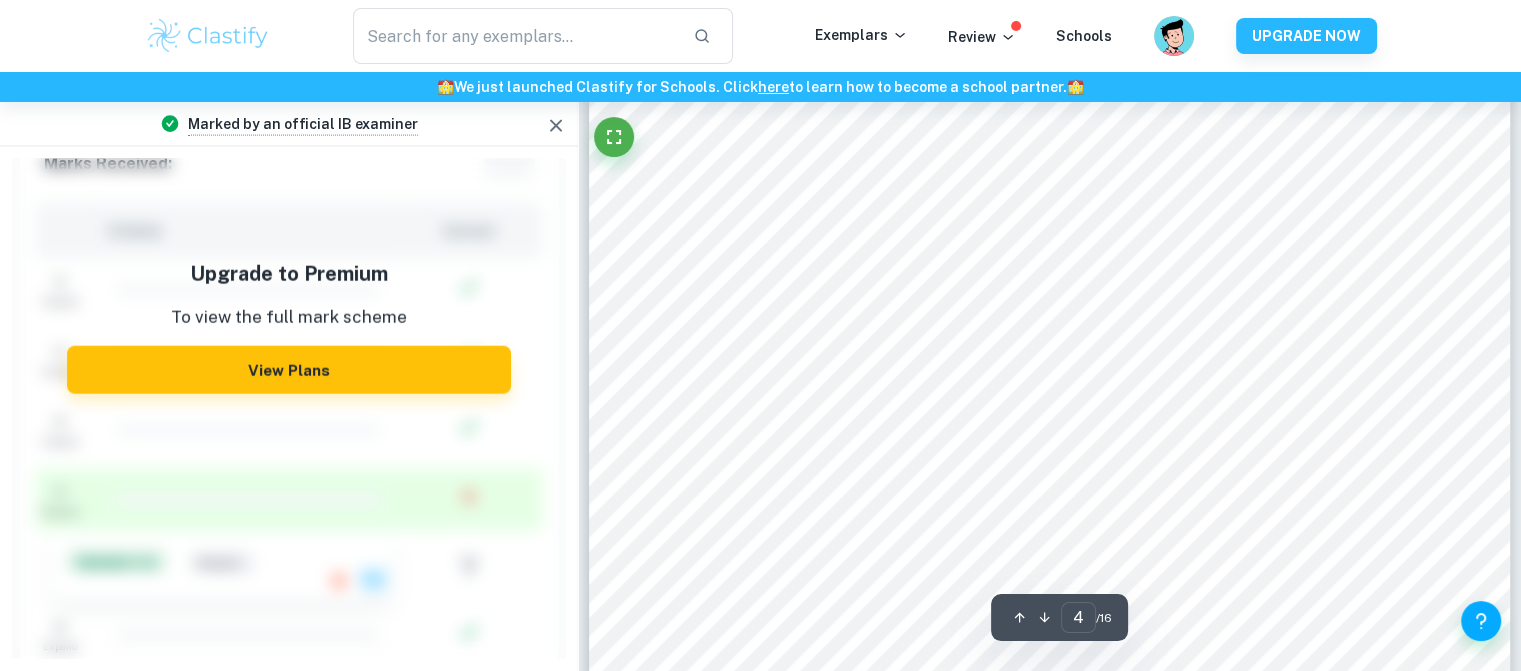 scroll, scrollTop: 4343, scrollLeft: 0, axis: vertical 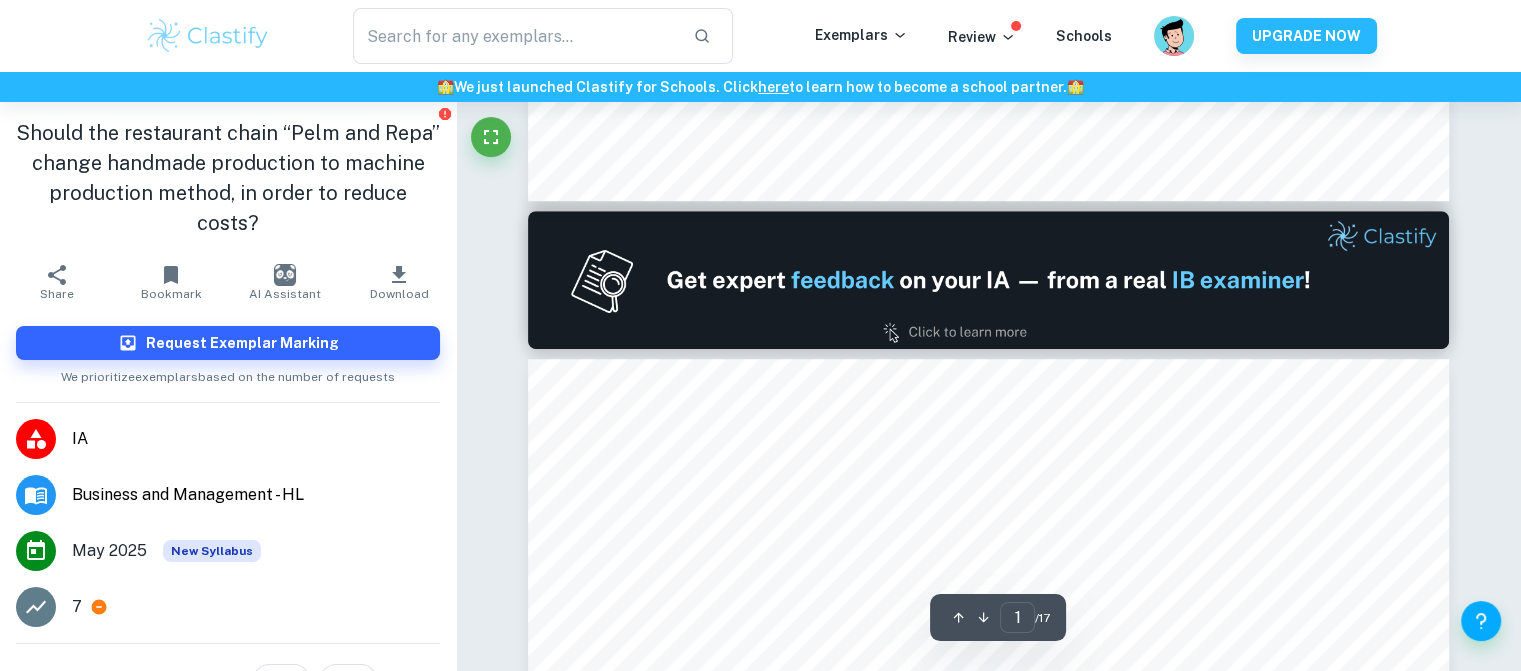 type on "2" 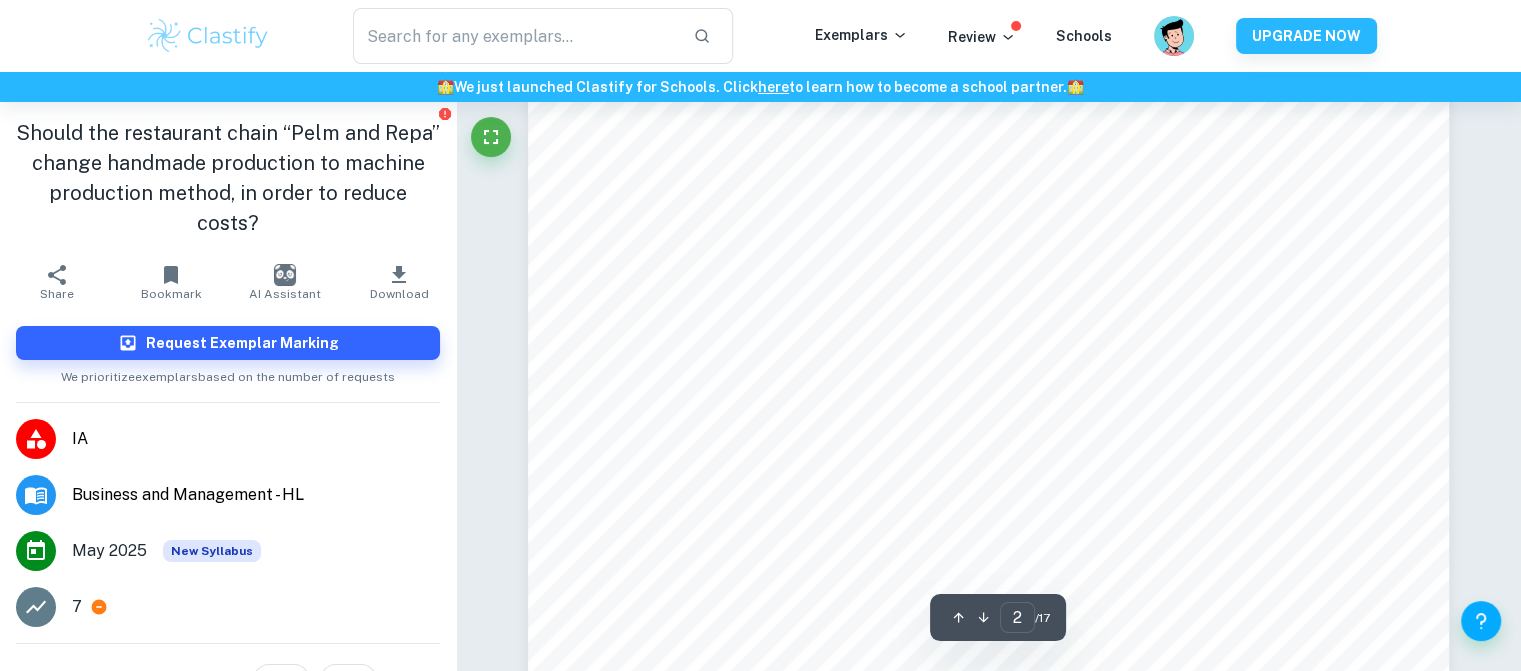 scroll, scrollTop: 1443, scrollLeft: 0, axis: vertical 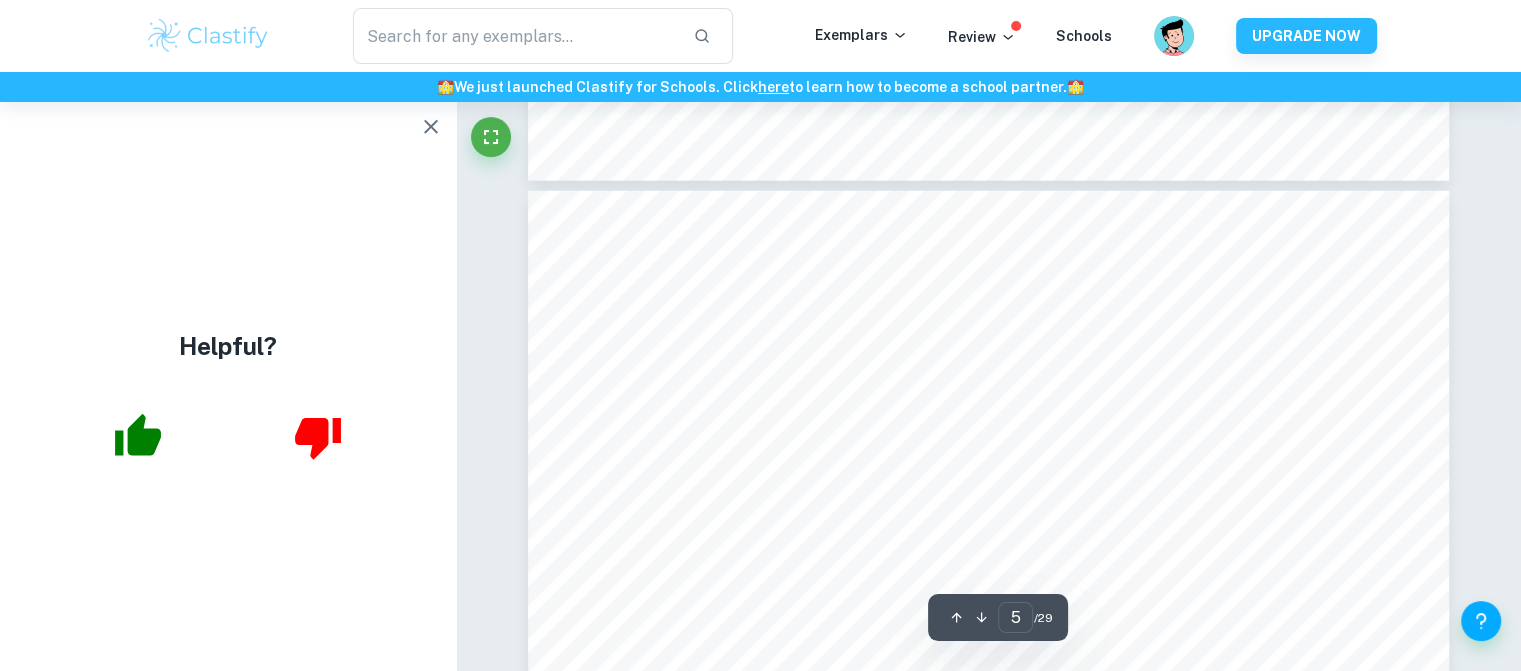 type on "4" 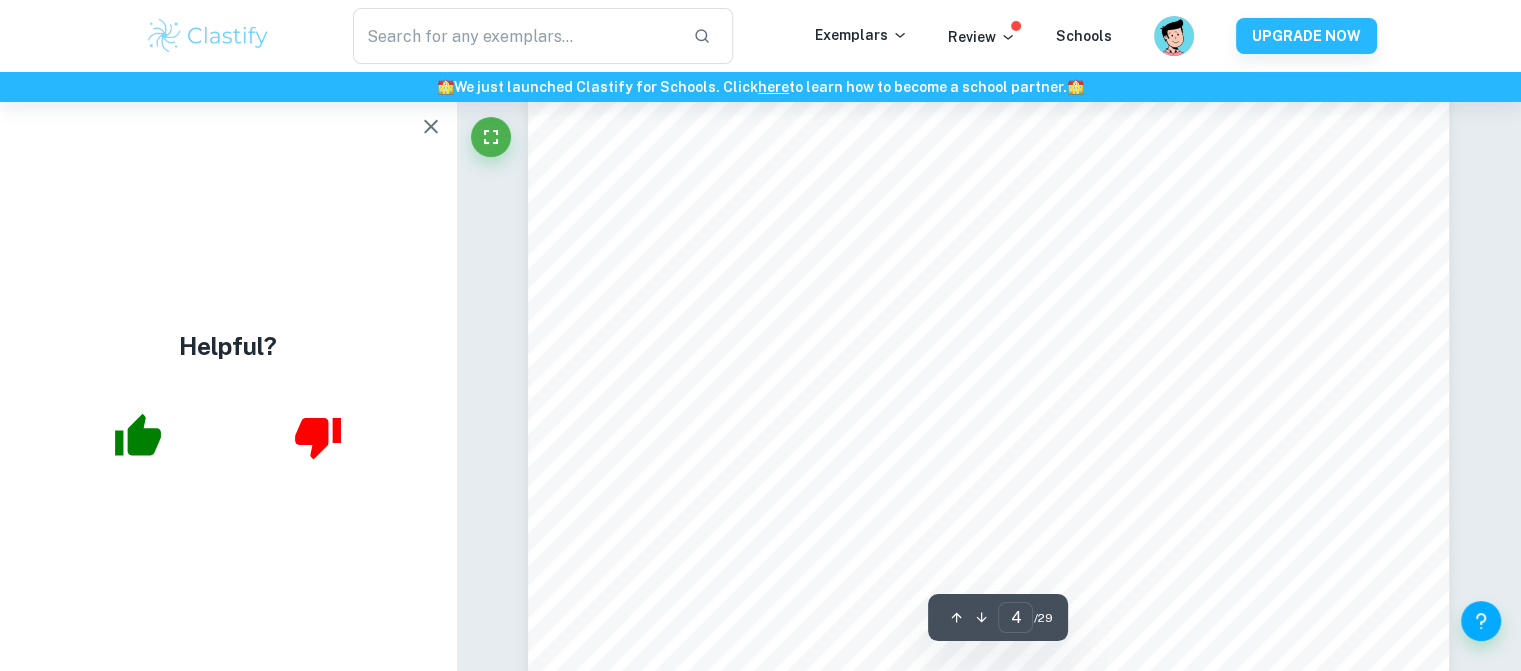 scroll, scrollTop: 4338, scrollLeft: 0, axis: vertical 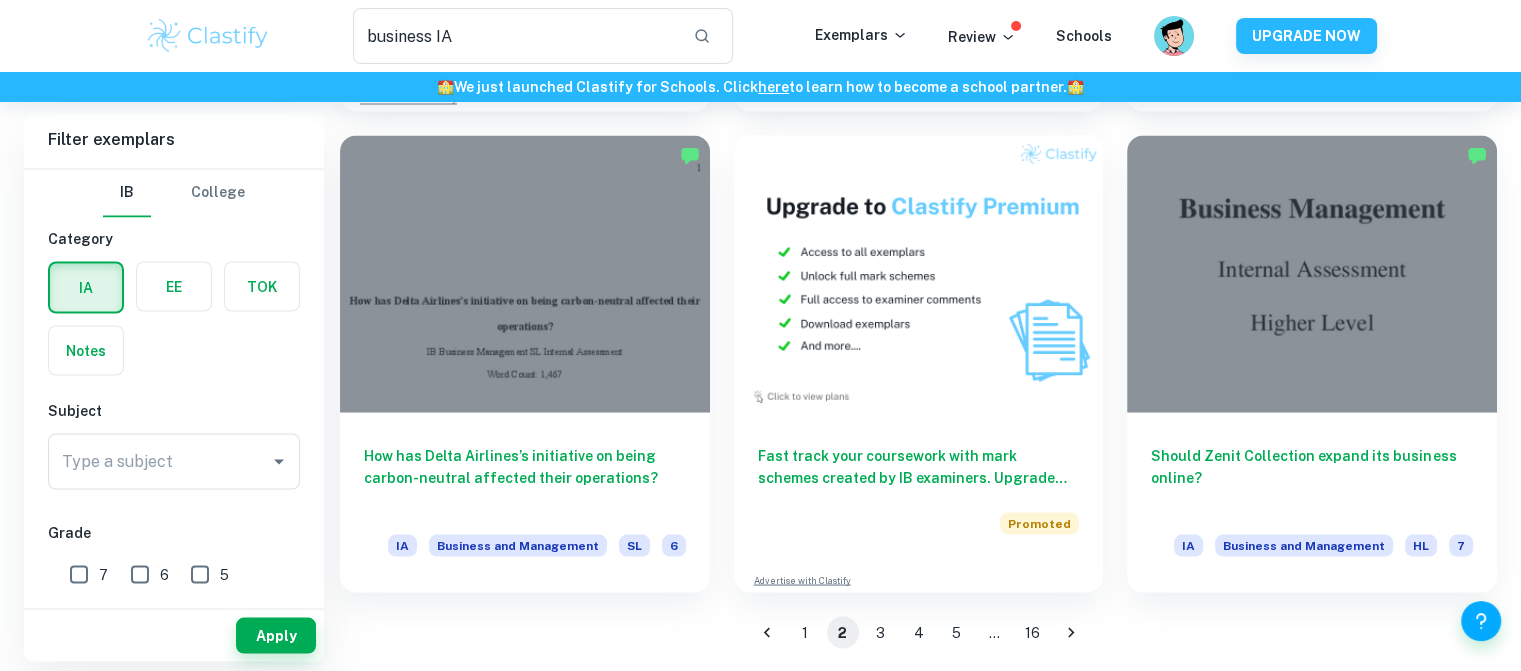 click 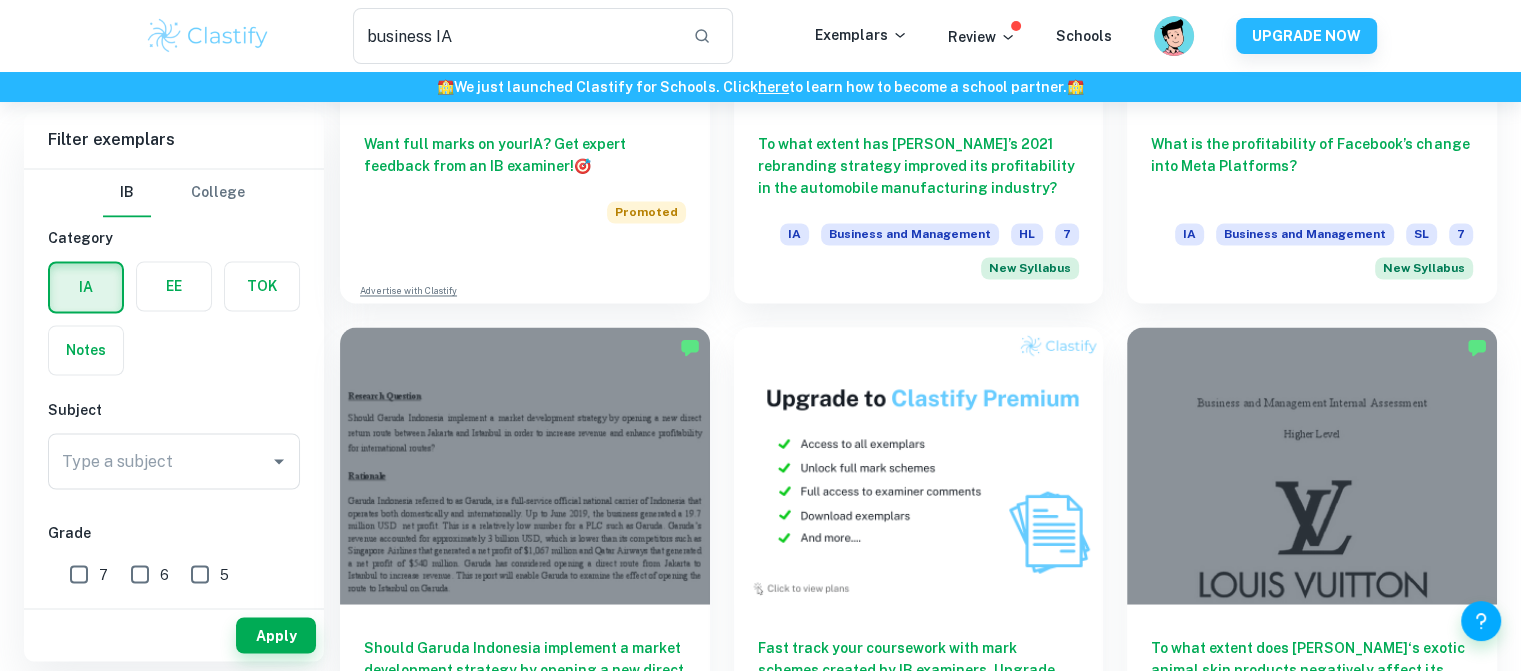 scroll, scrollTop: 3584, scrollLeft: 0, axis: vertical 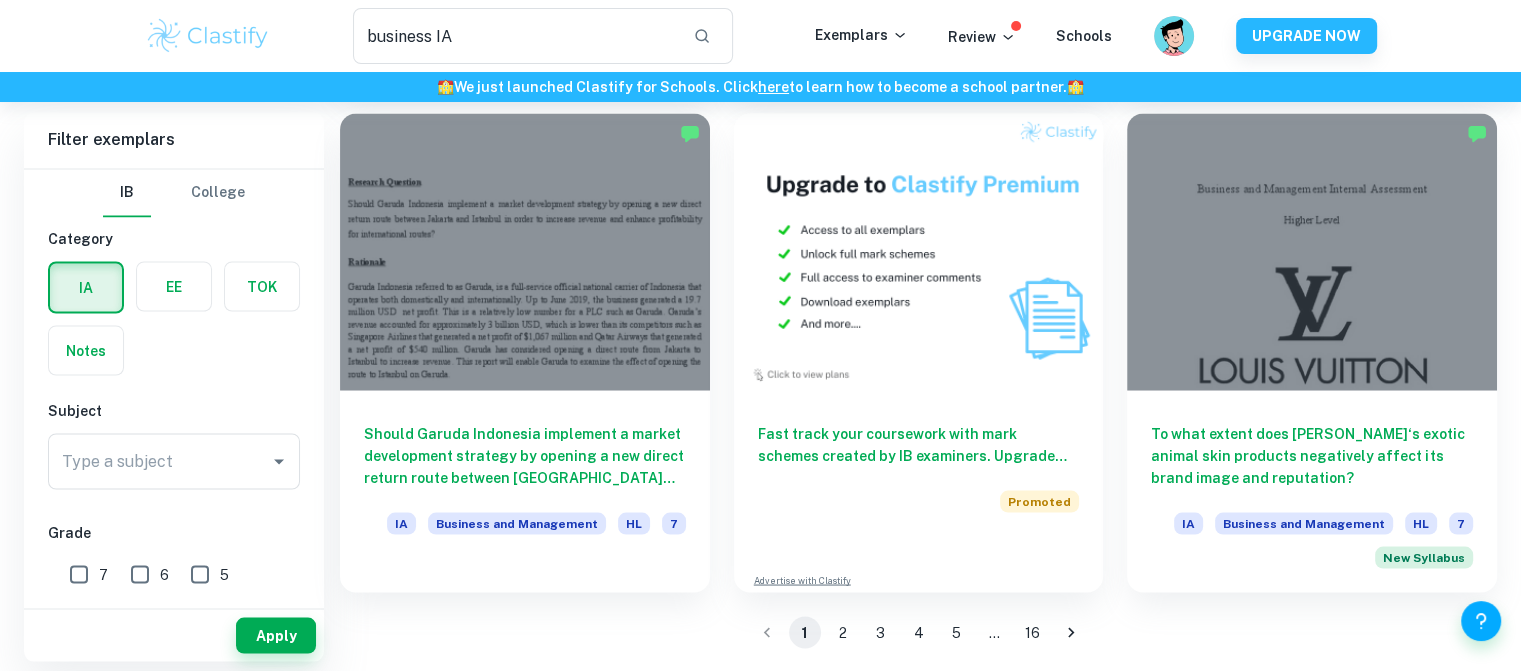 click at bounding box center [767, 632] 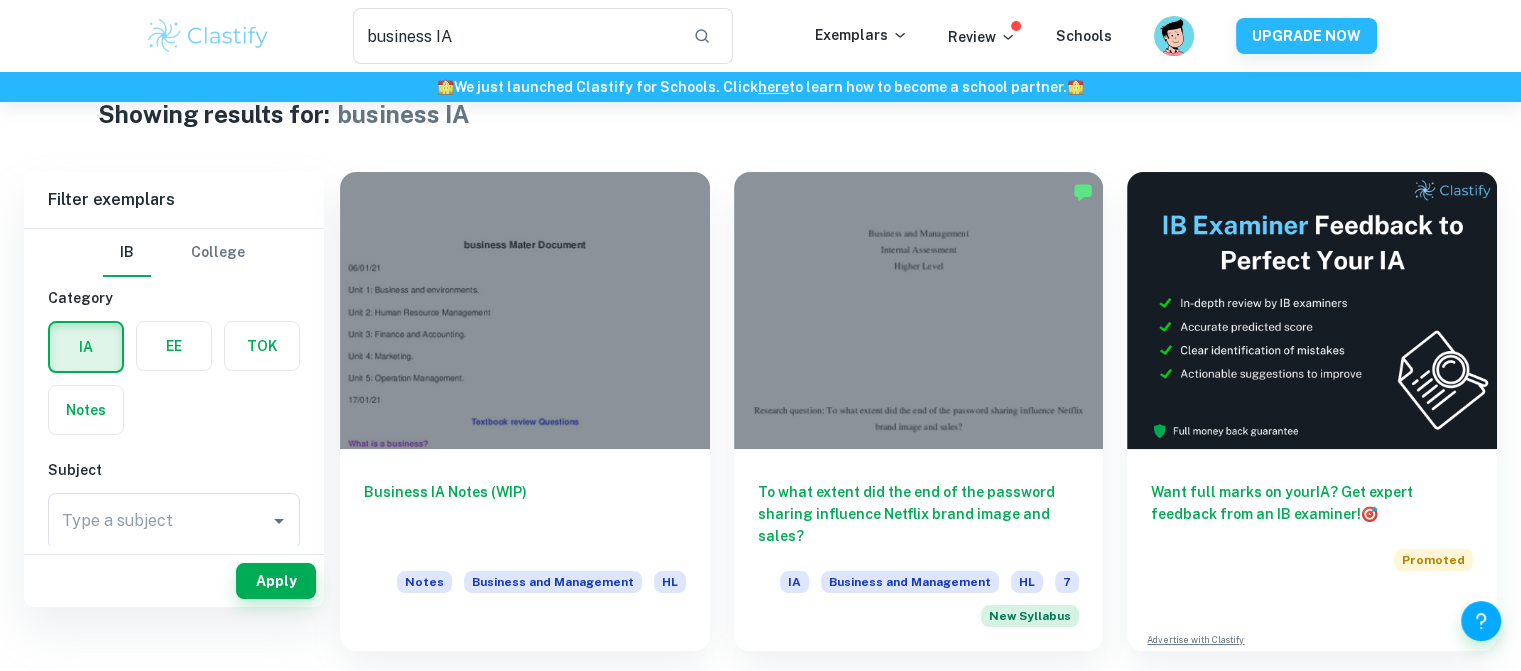 scroll, scrollTop: 0, scrollLeft: 0, axis: both 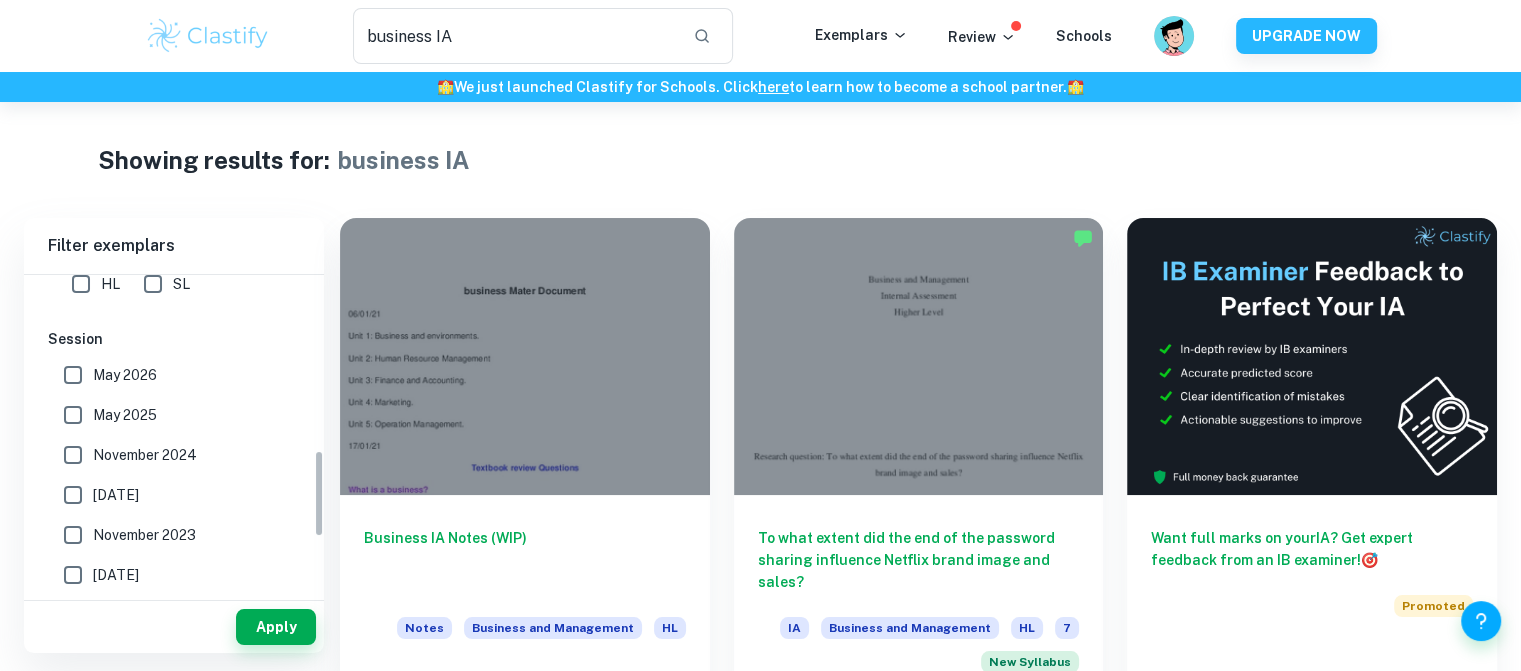 click on "May 2026" at bounding box center [73, 375] 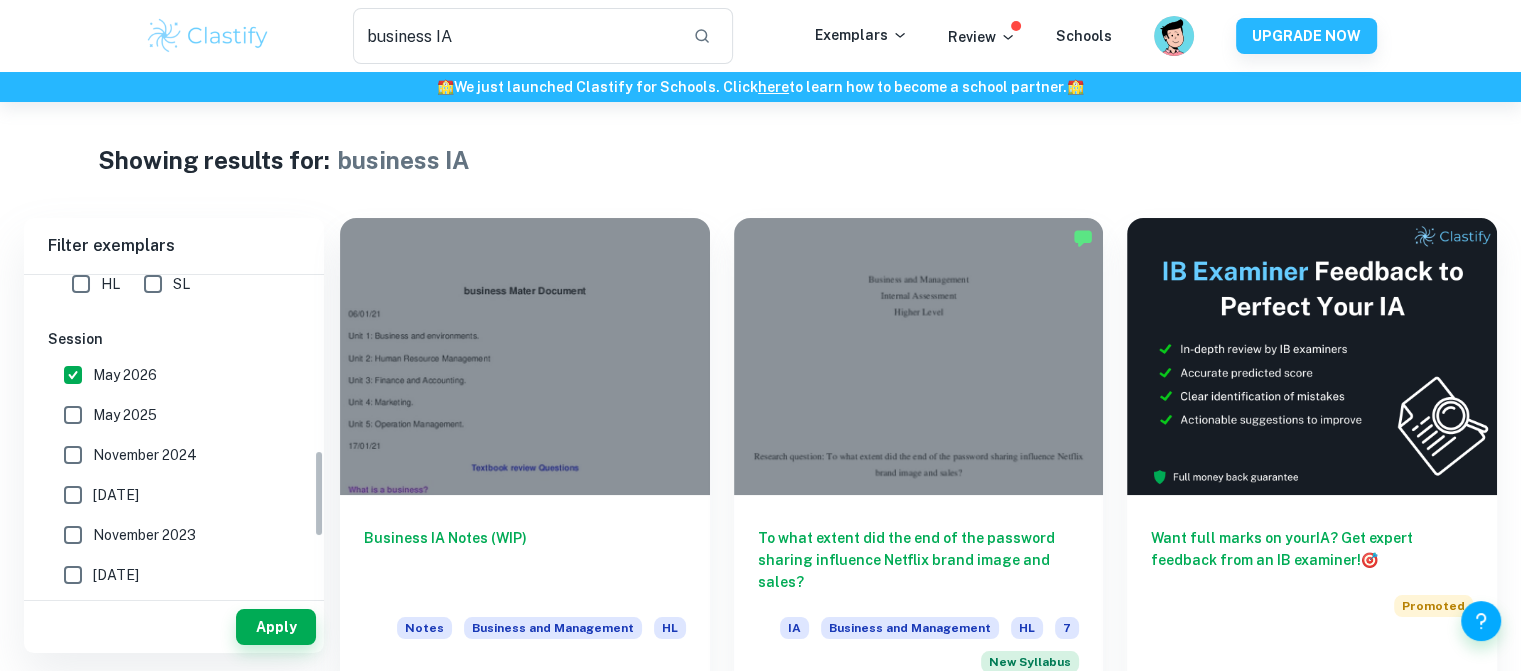 click on "May 2025" at bounding box center [73, 415] 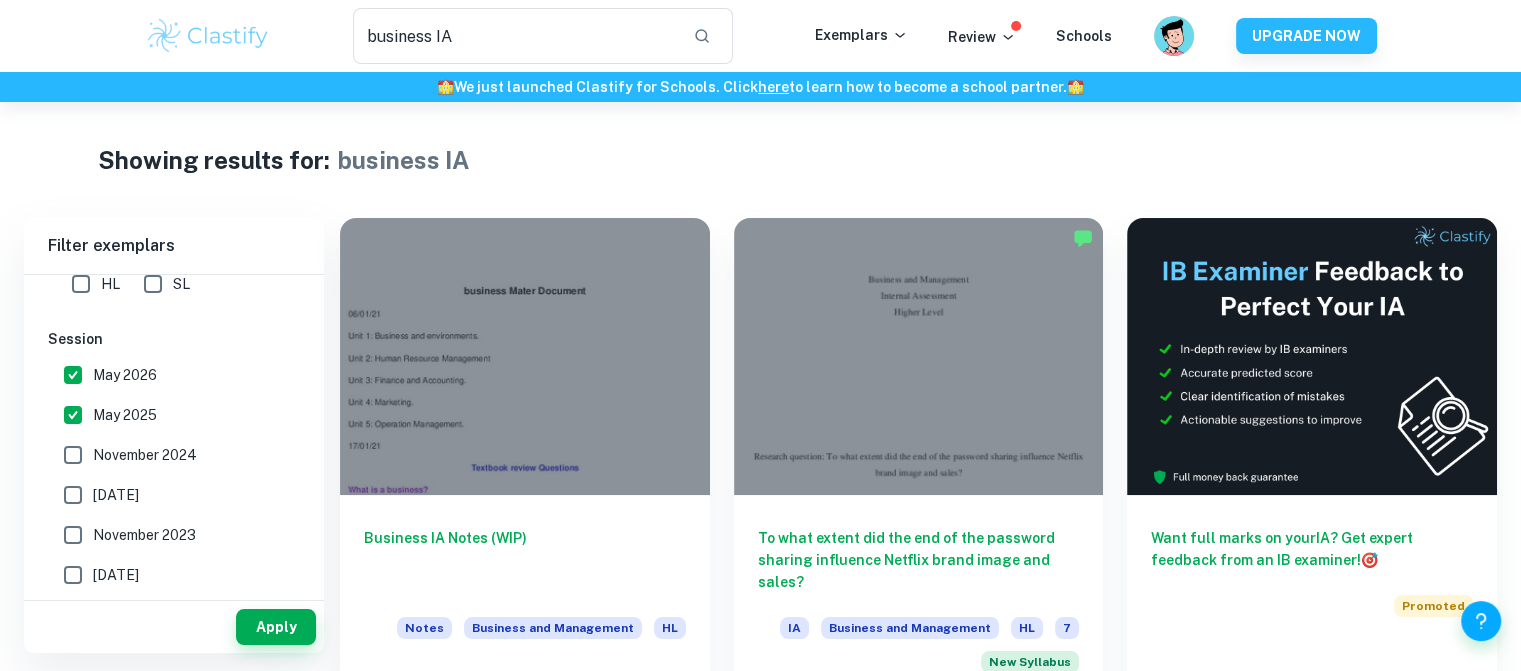 click on "November 2024" at bounding box center (73, 455) 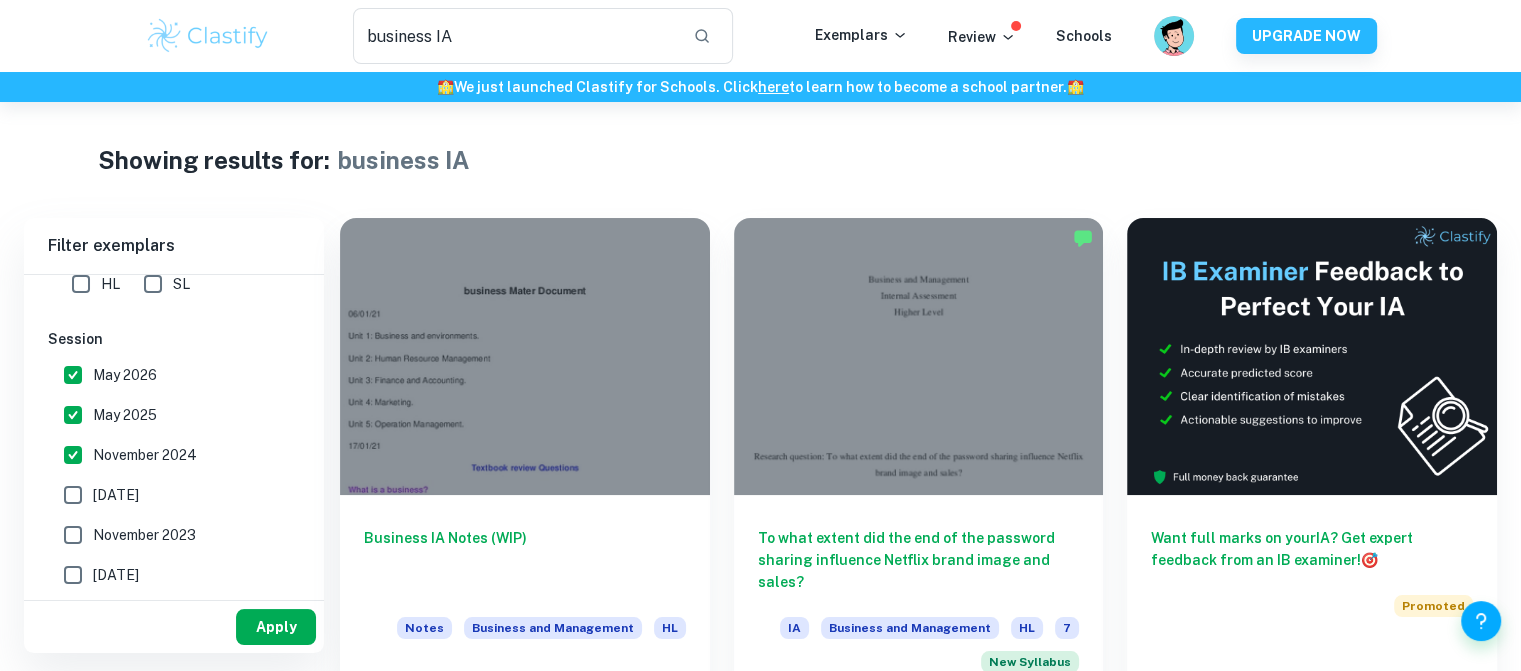 click on "Apply" at bounding box center (276, 627) 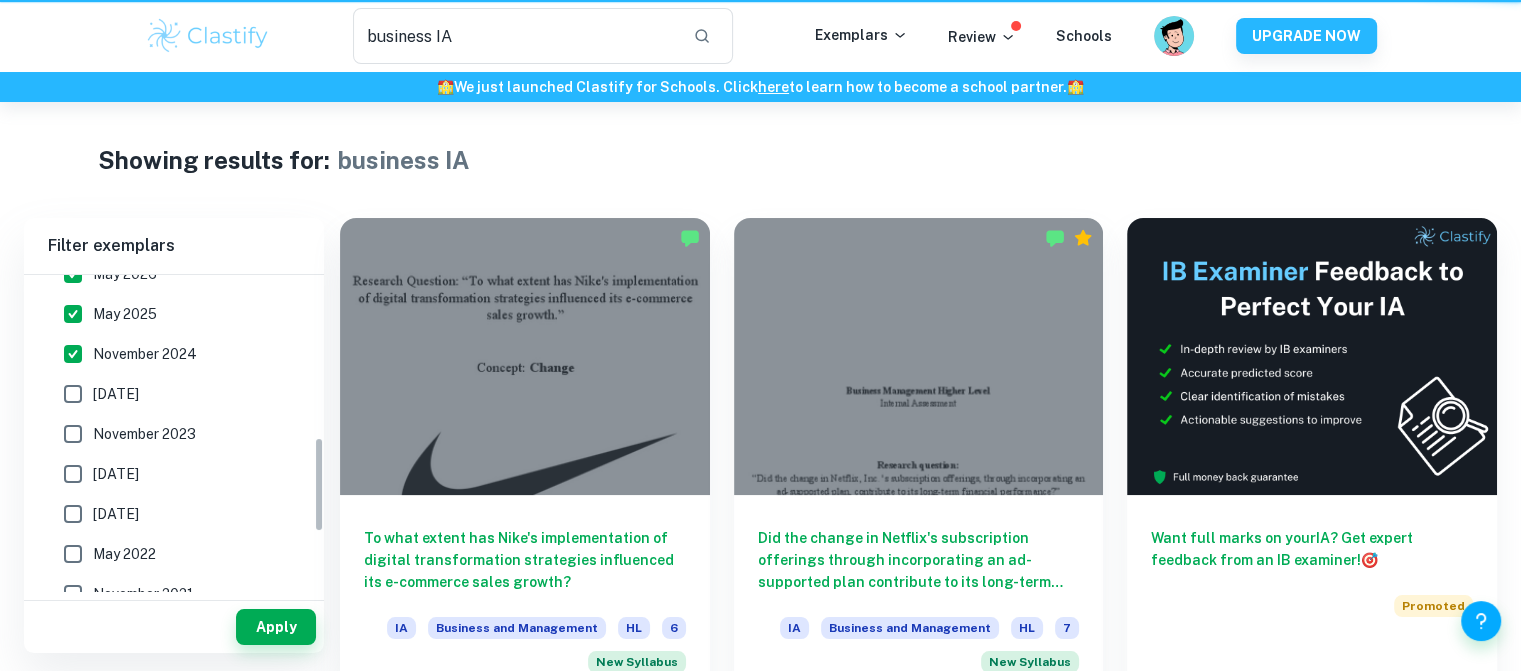 scroll, scrollTop: 542, scrollLeft: 0, axis: vertical 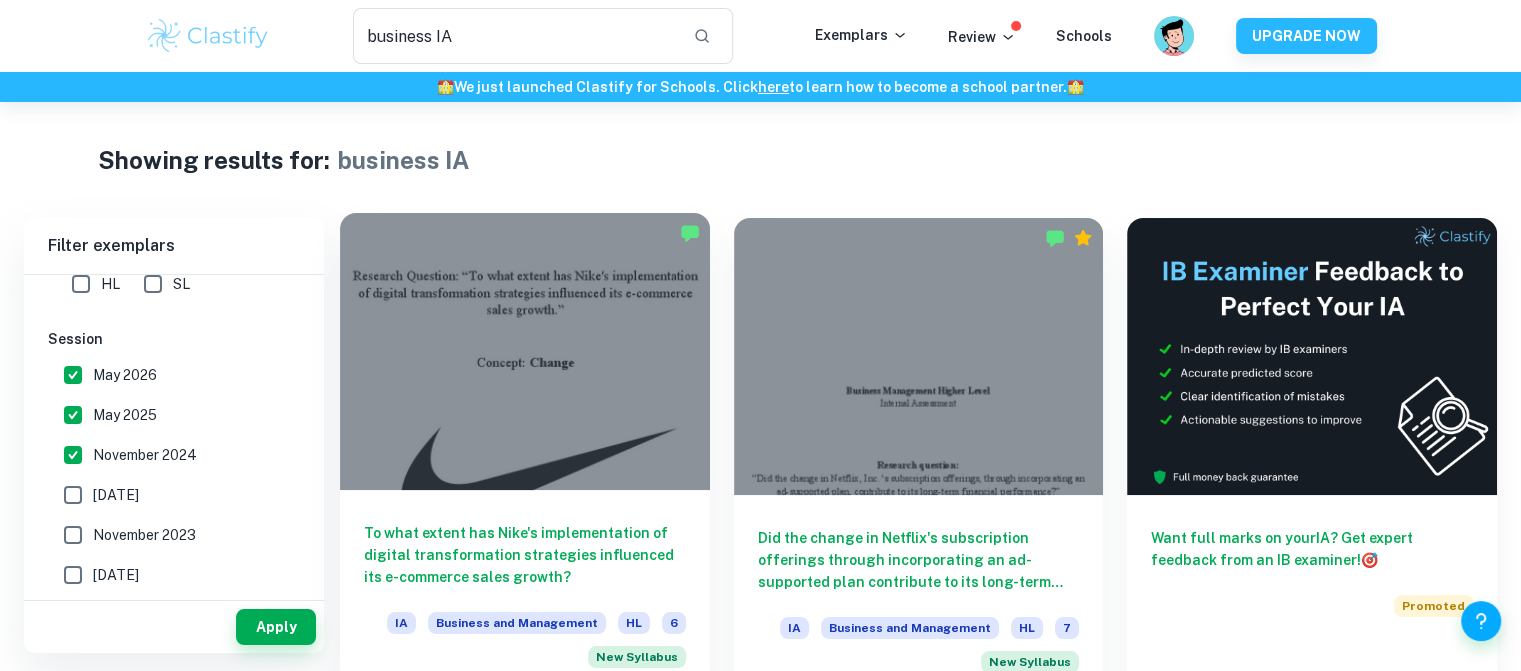 click at bounding box center [525, 351] 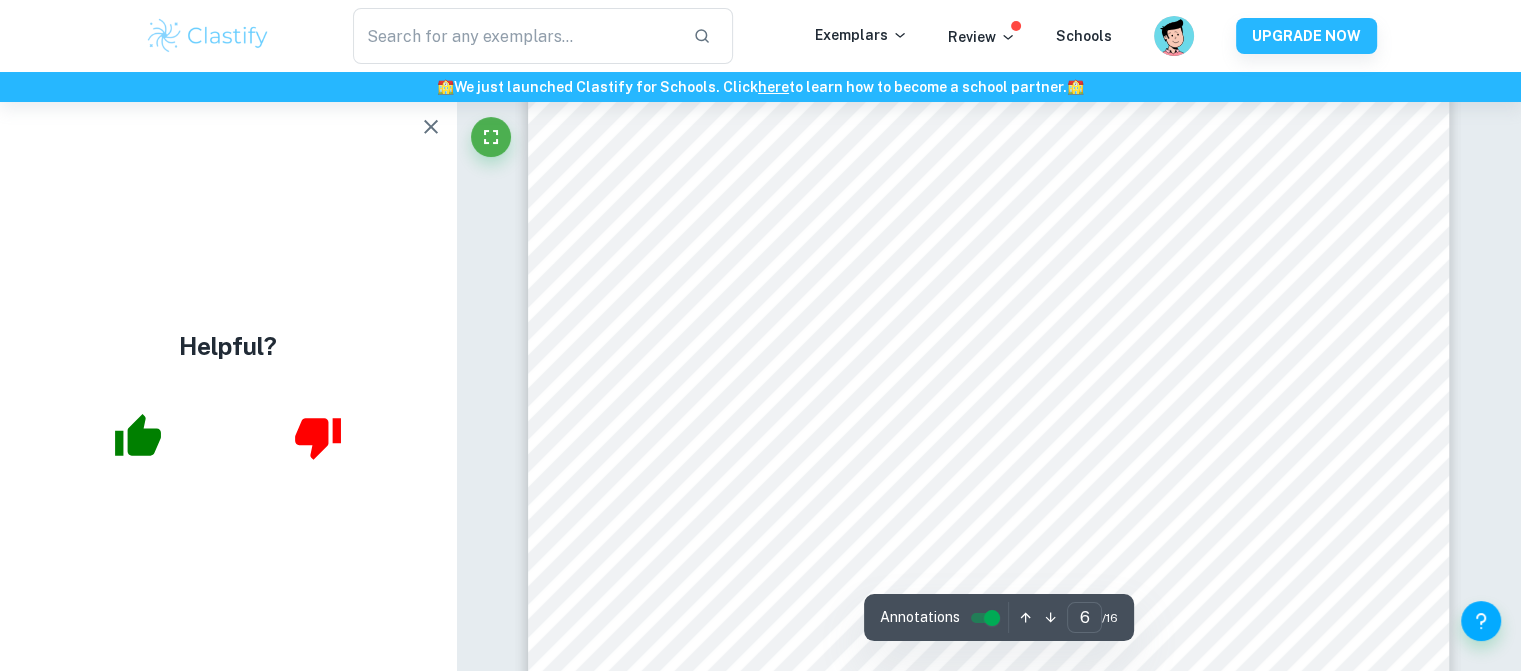 scroll, scrollTop: 6414, scrollLeft: 0, axis: vertical 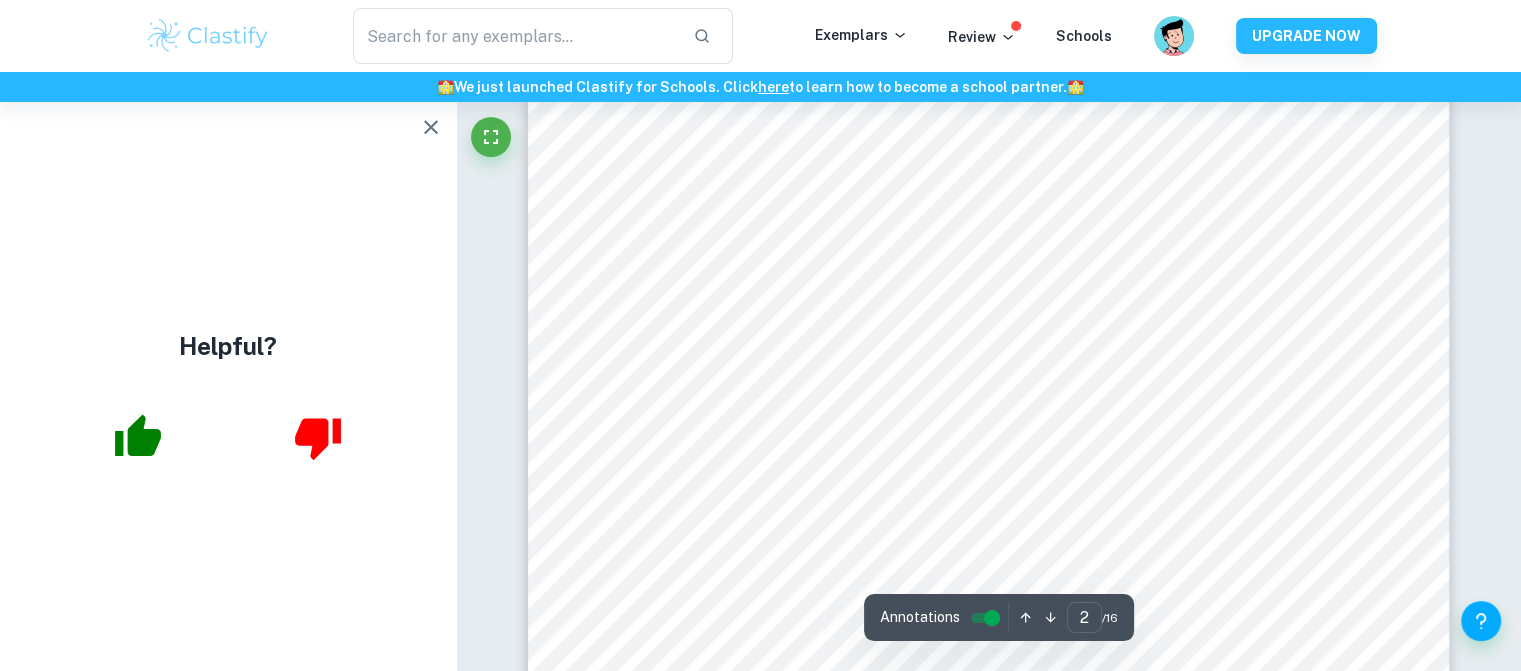 type on "1" 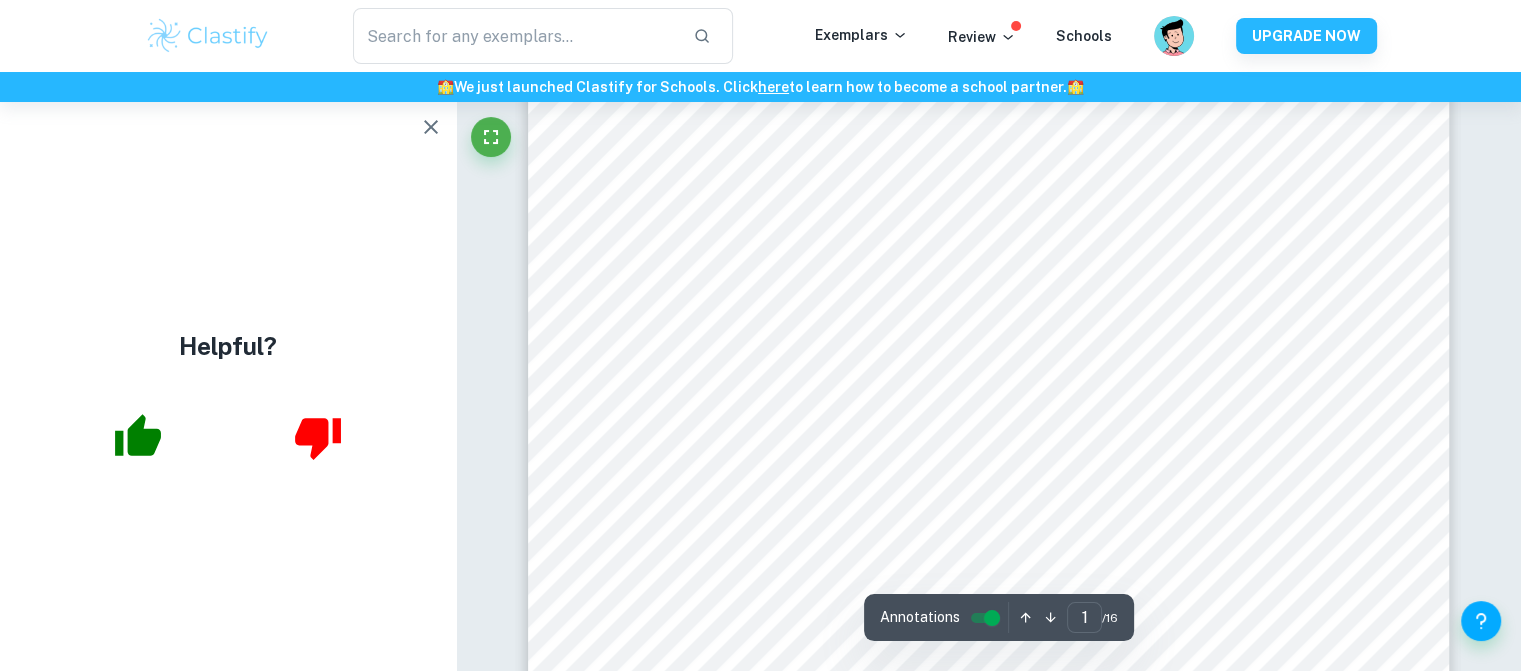 scroll, scrollTop: 0, scrollLeft: 0, axis: both 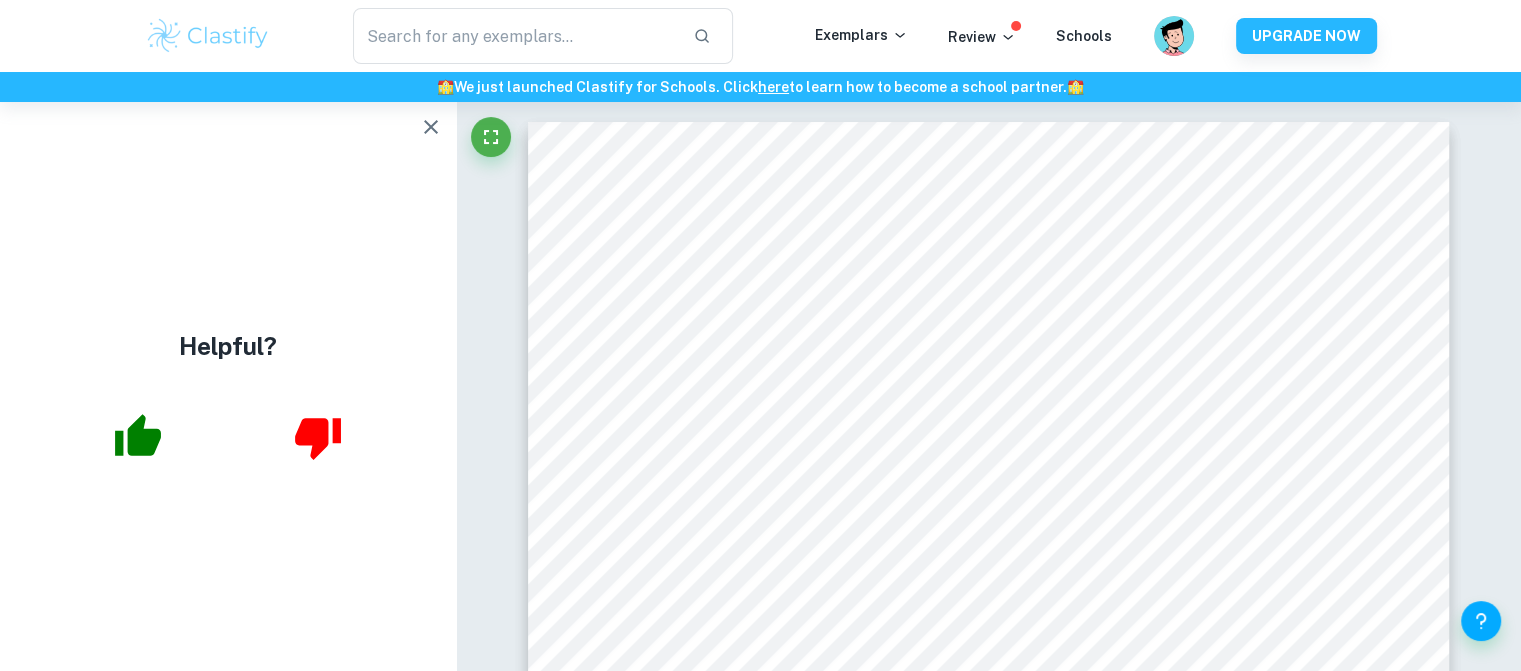 click 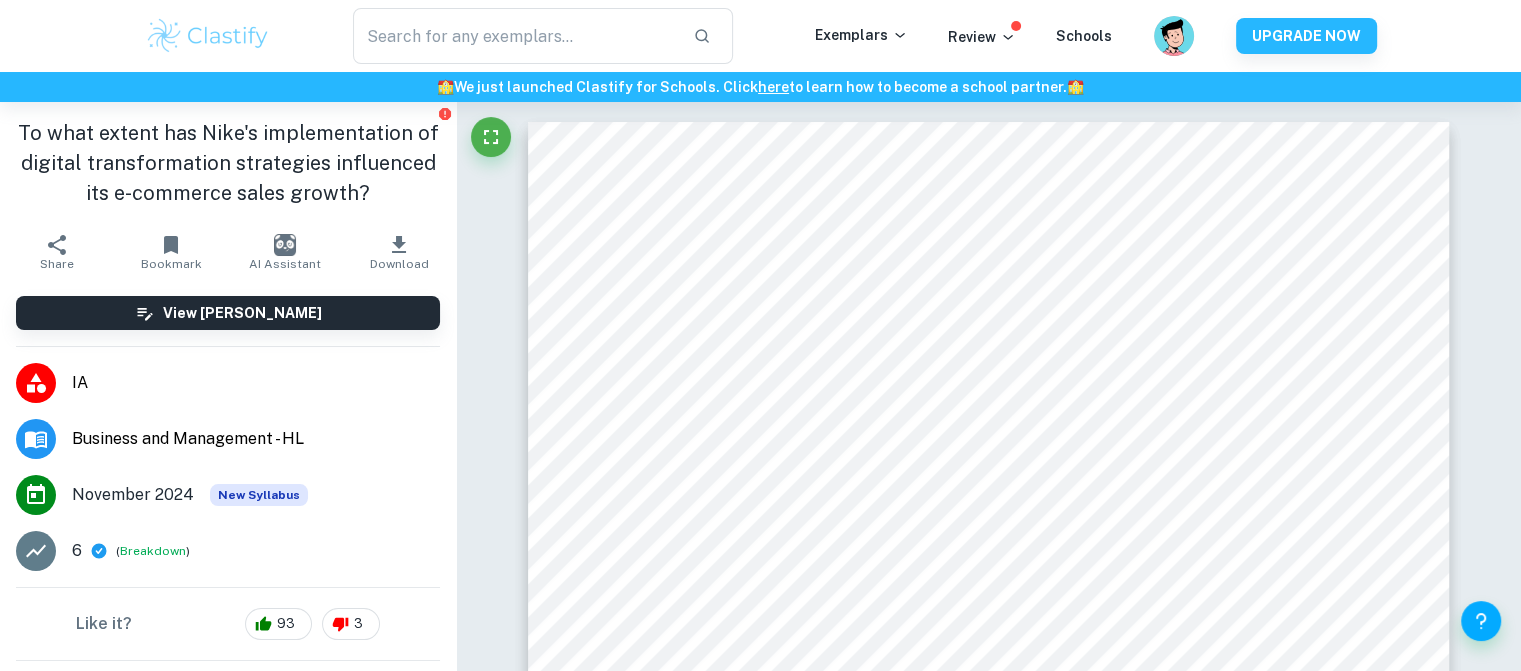 type on "business IA" 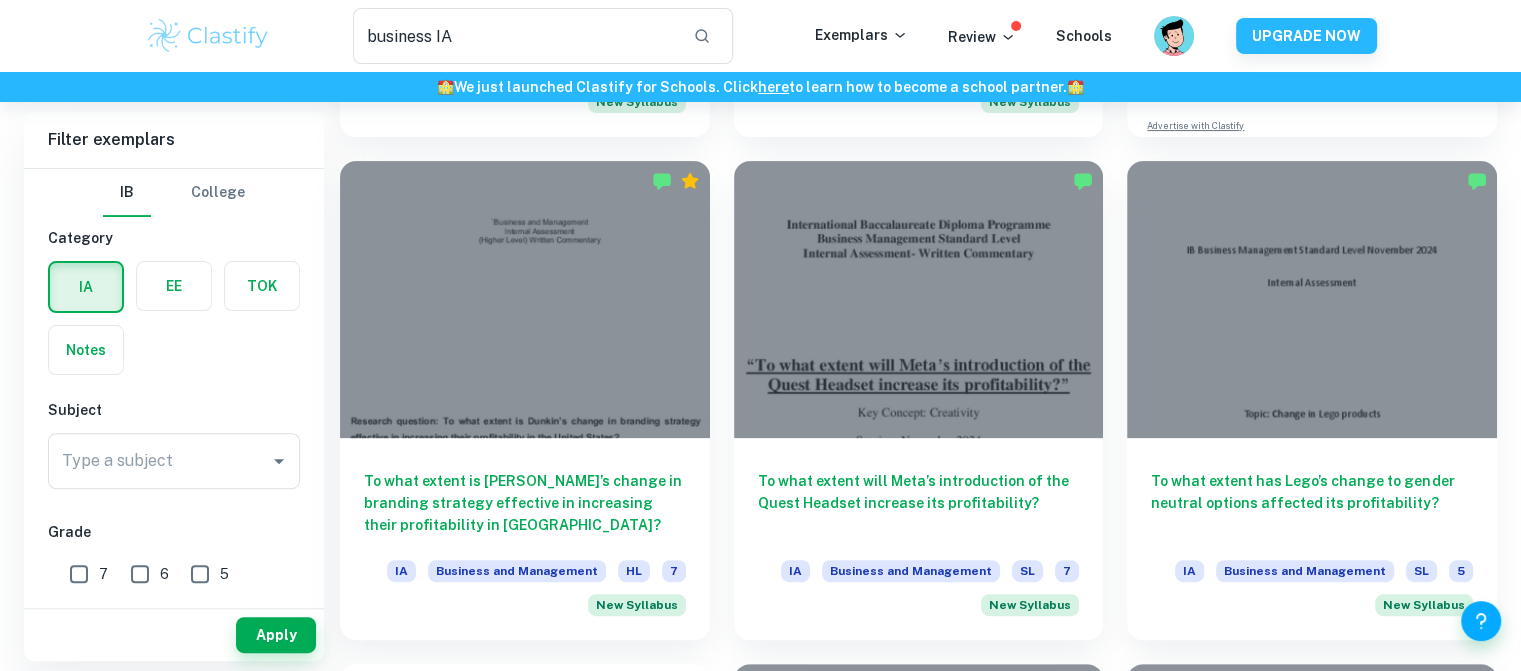 scroll, scrollTop: 564, scrollLeft: 0, axis: vertical 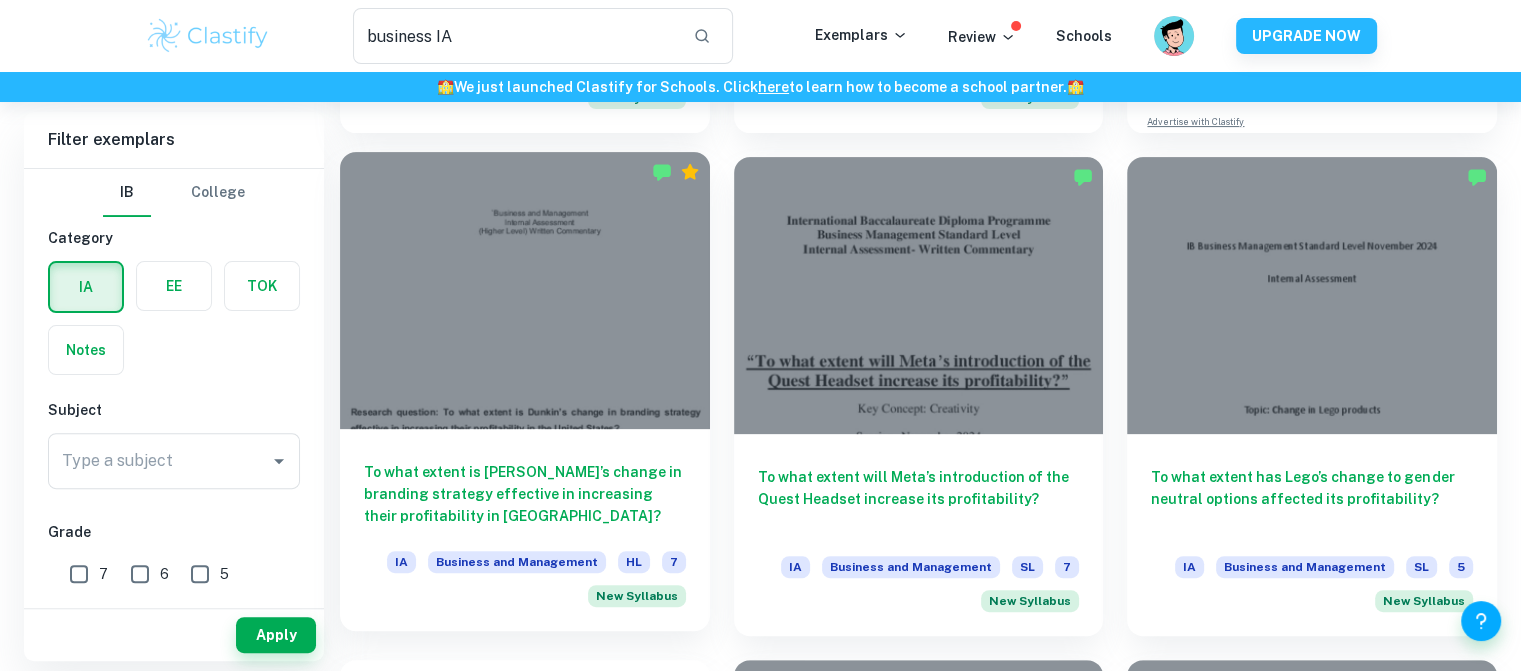 click on "To what extent is [PERSON_NAME]’s change in branding strategy effective in increasing their profitability in [GEOGRAPHIC_DATA]?" at bounding box center [525, 494] 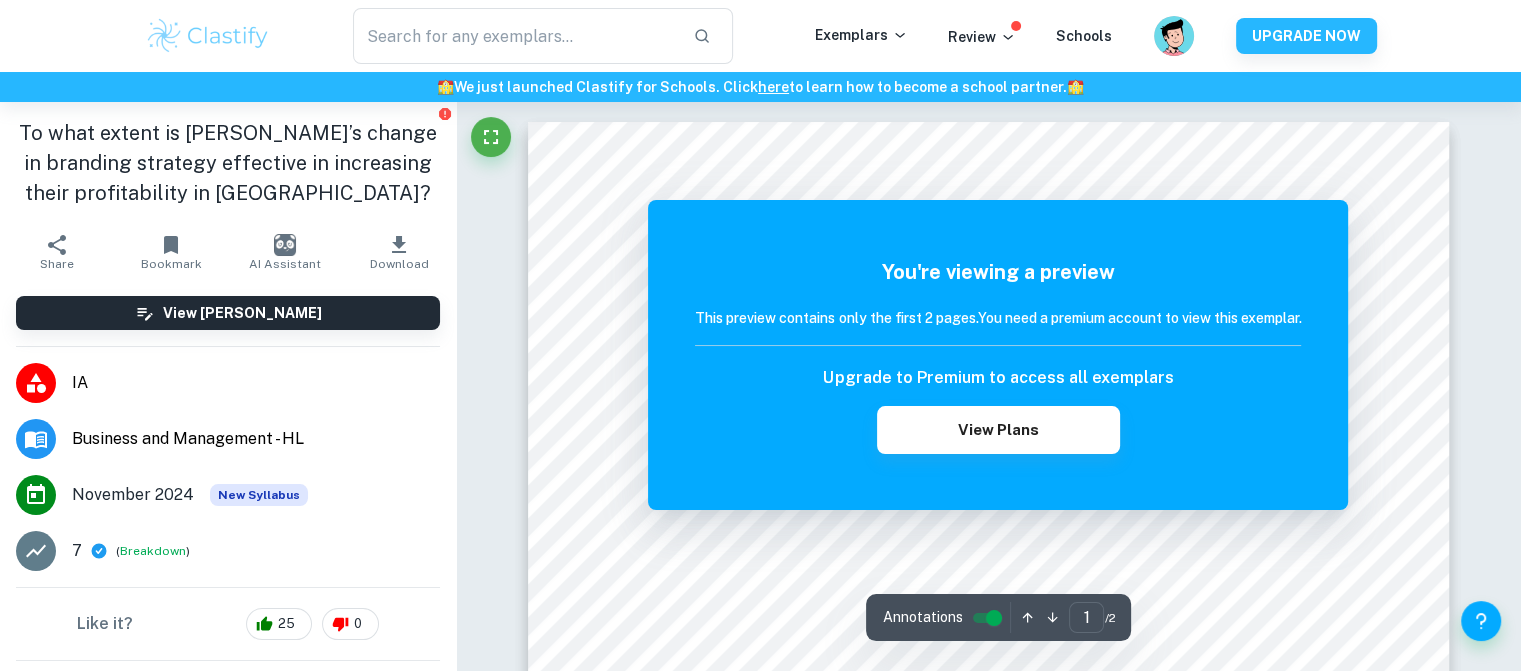 type on "business IA" 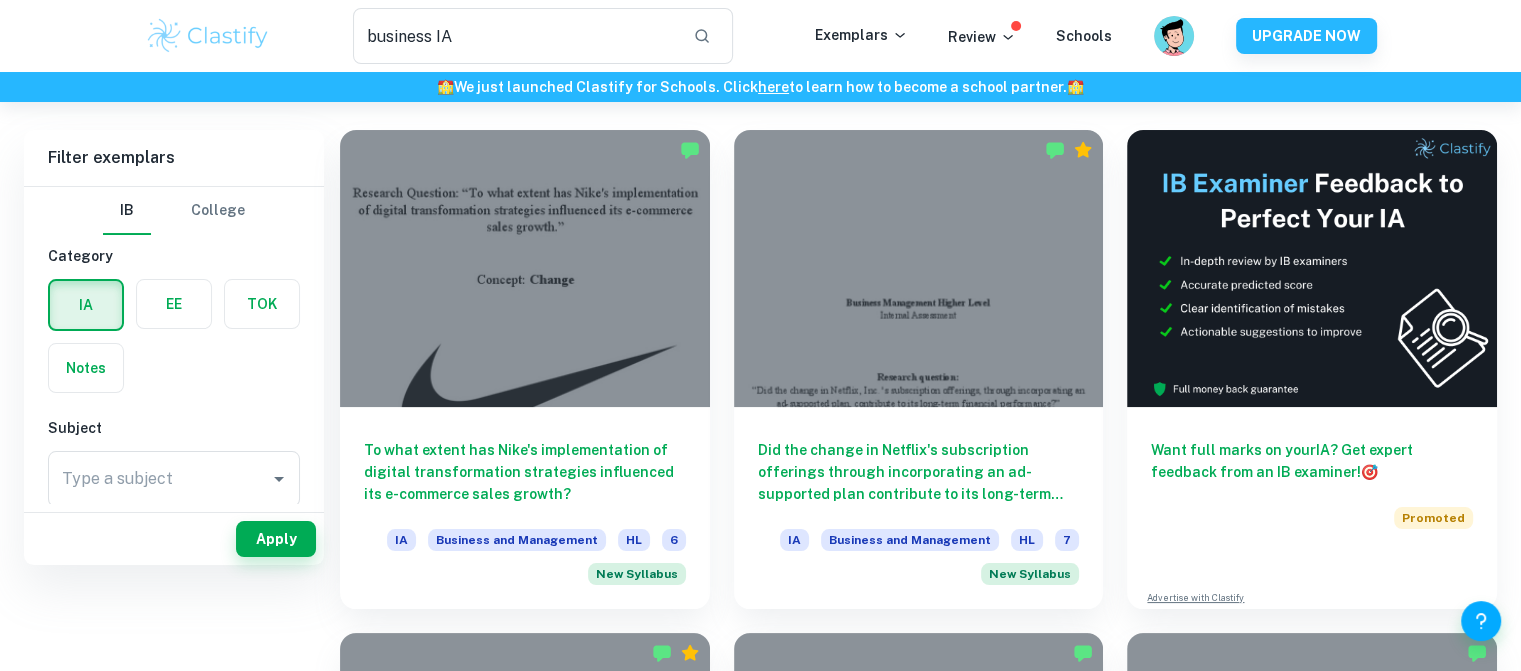 scroll, scrollTop: 0, scrollLeft: 0, axis: both 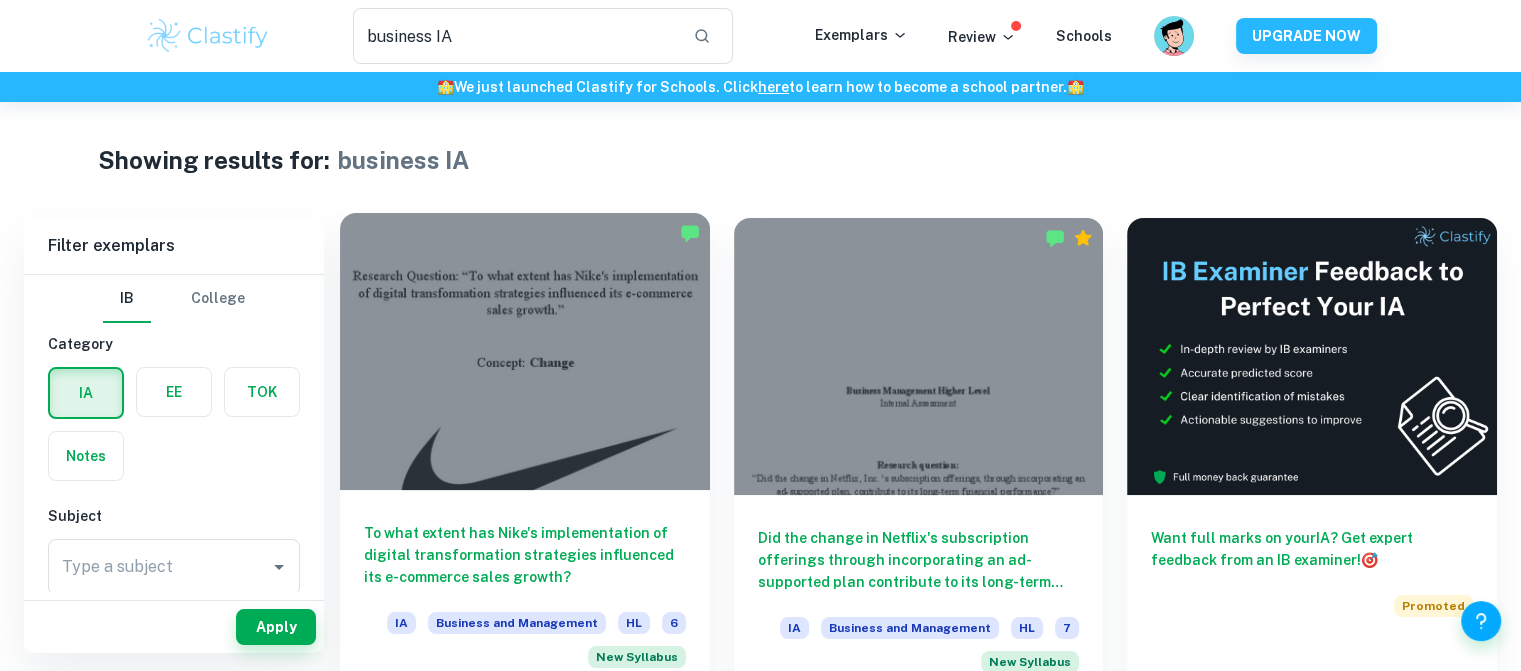 click at bounding box center [525, 351] 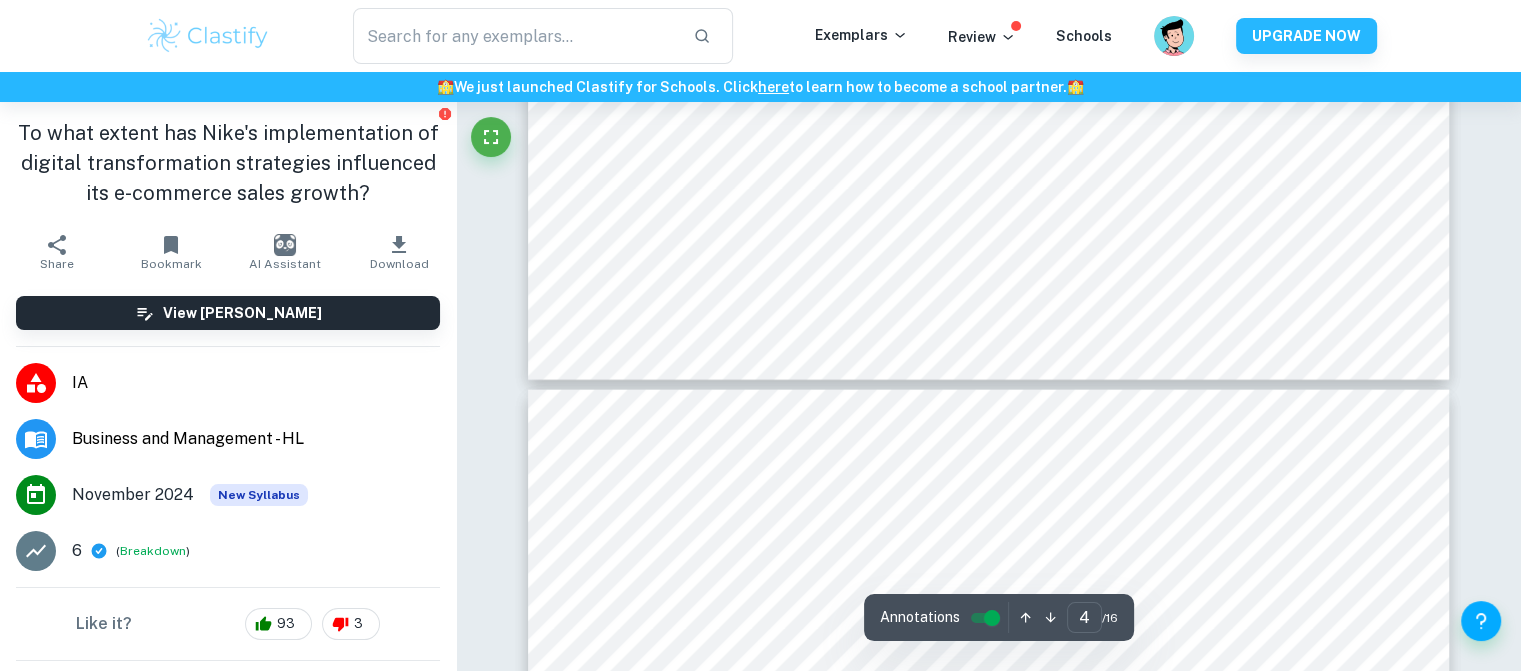 type on "5" 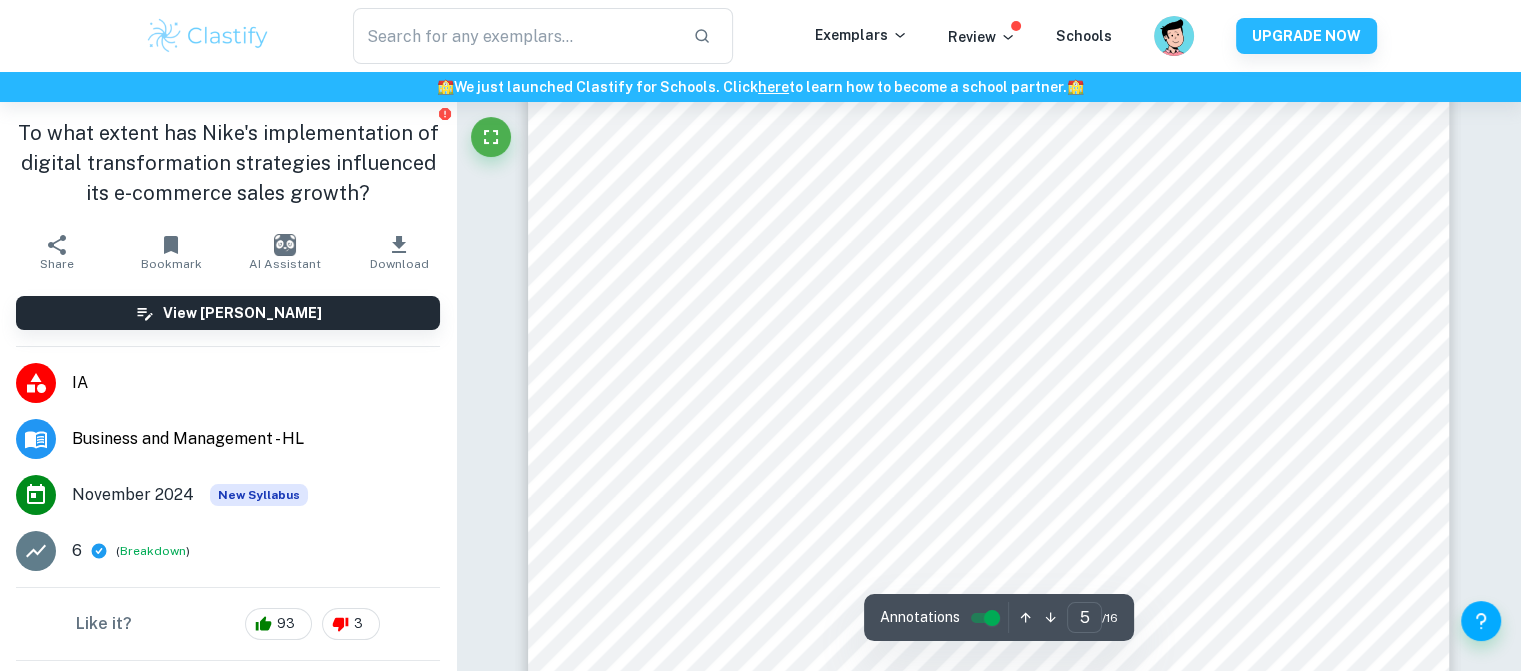 scroll, scrollTop: 5221, scrollLeft: 0, axis: vertical 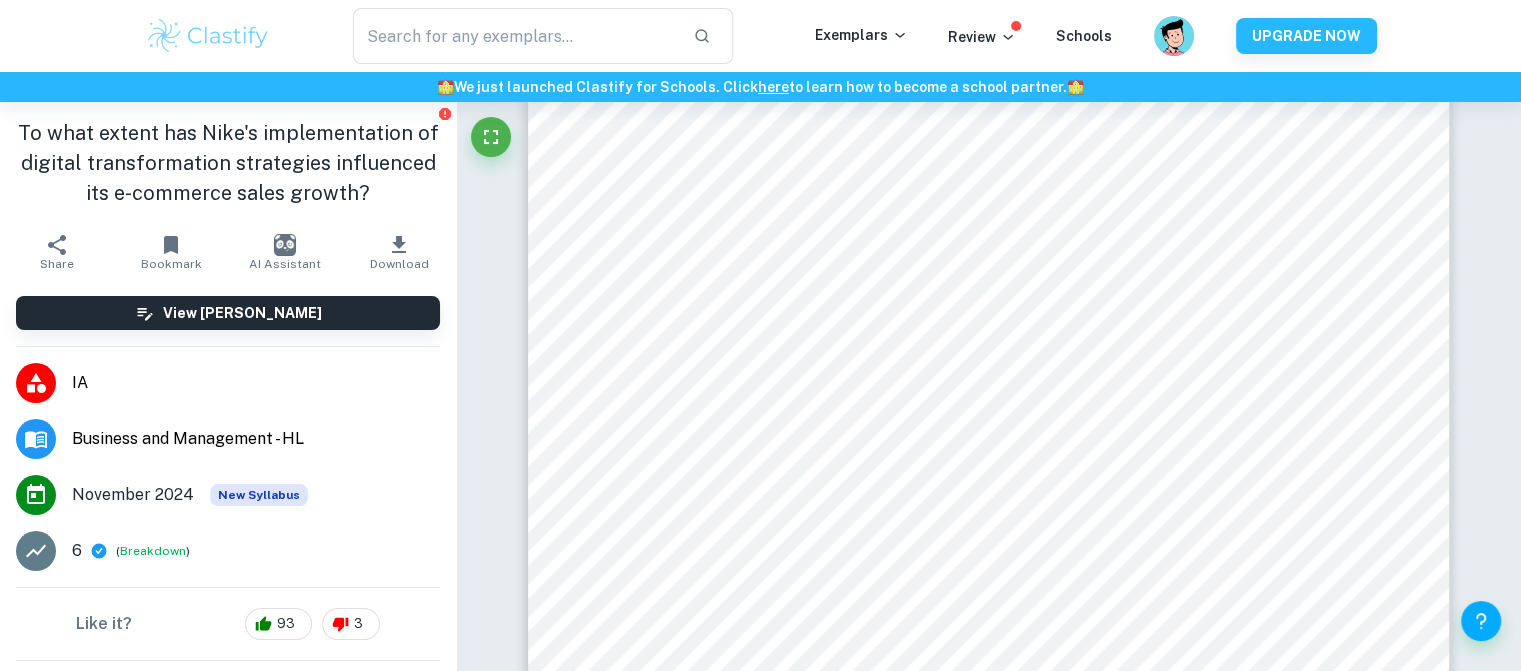 type on "business IA" 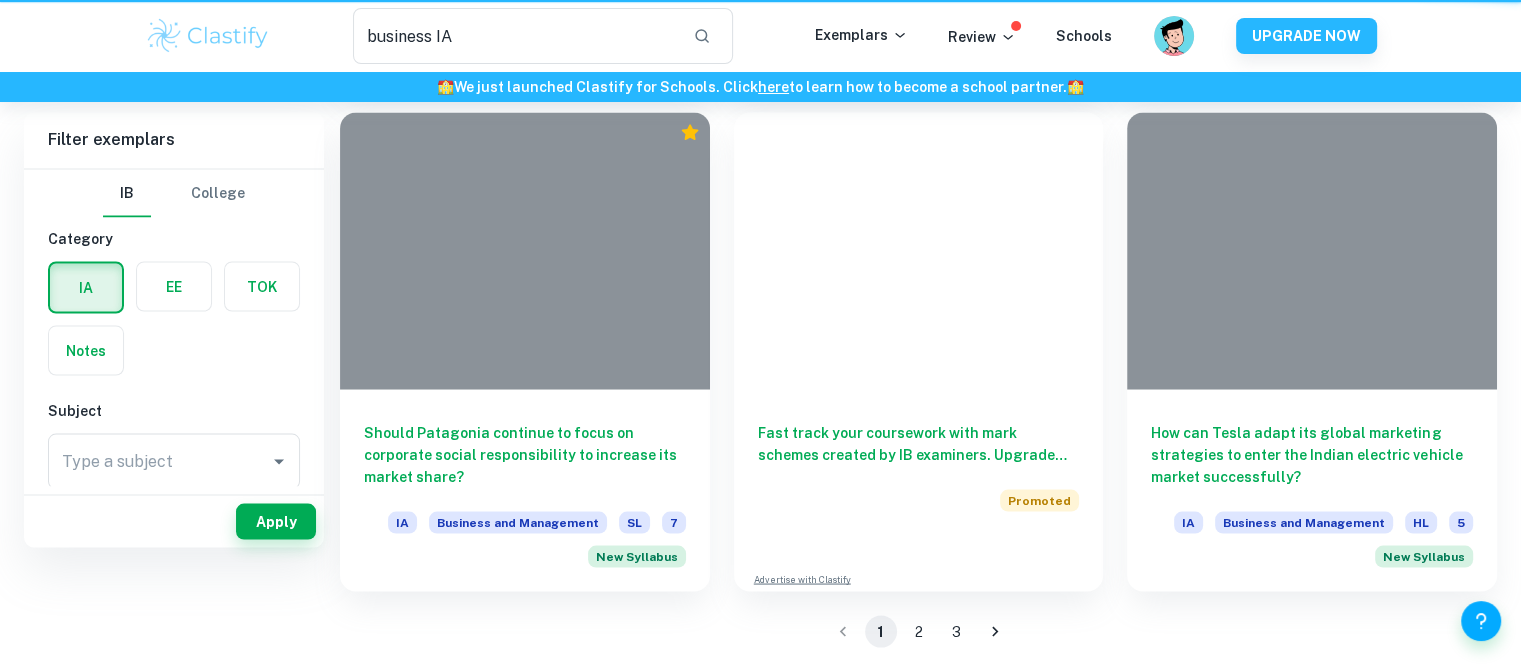 scroll, scrollTop: 0, scrollLeft: 0, axis: both 